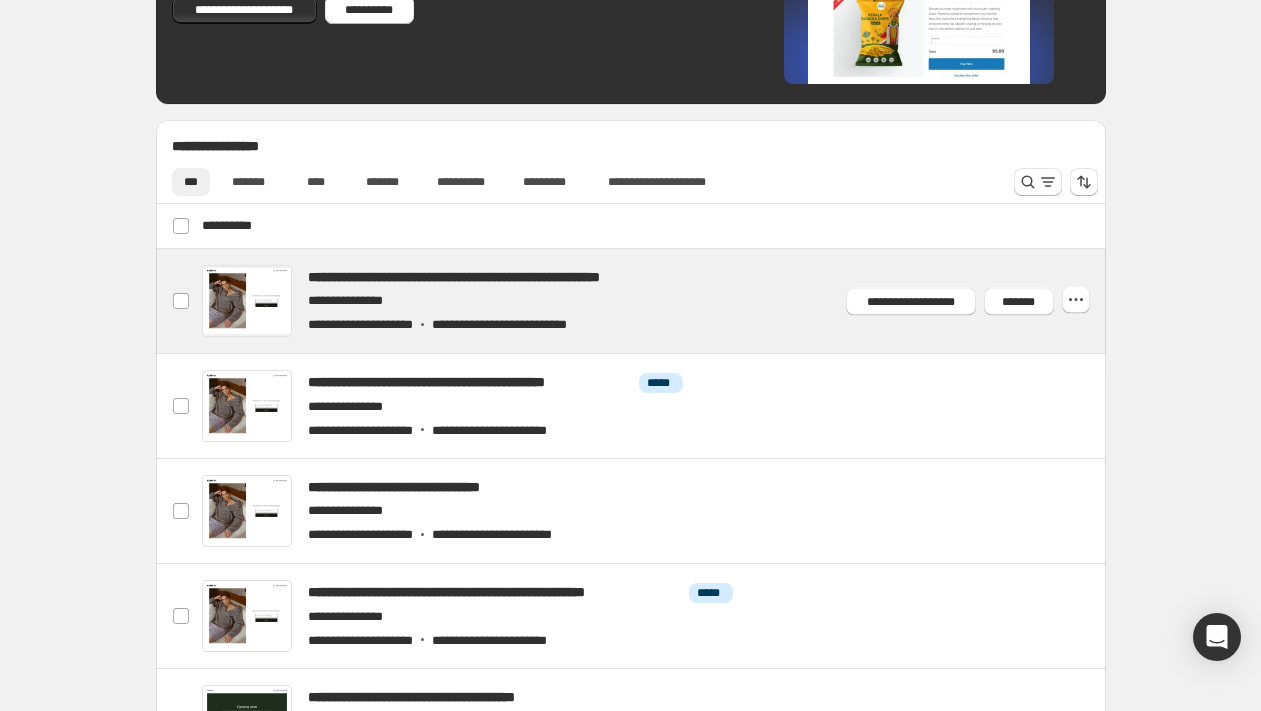 scroll, scrollTop: 668, scrollLeft: 0, axis: vertical 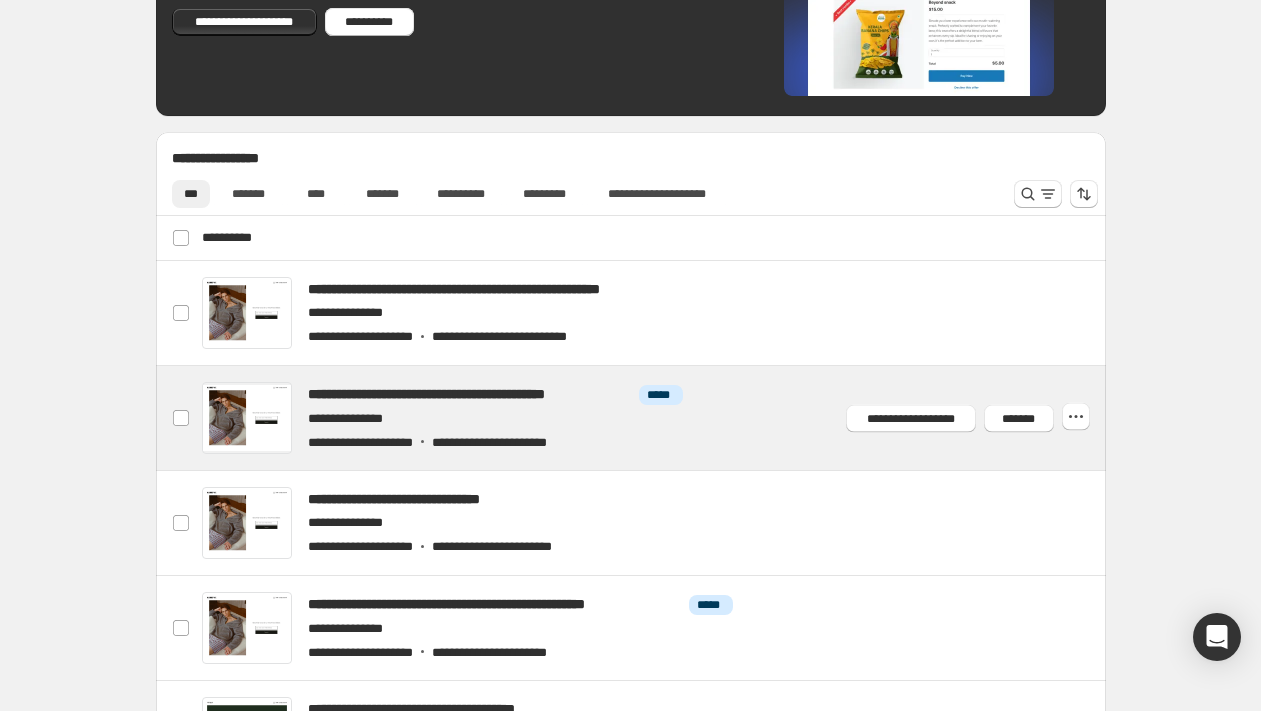 click at bounding box center (654, 418) 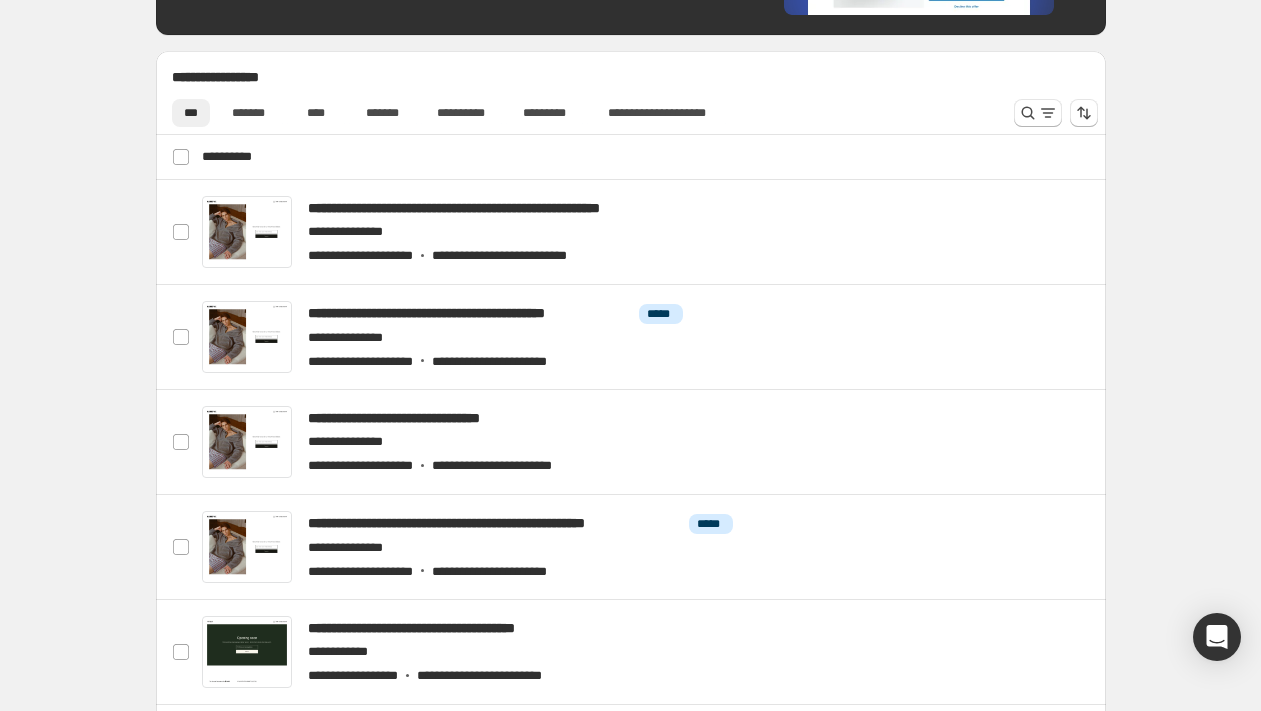 scroll, scrollTop: 750, scrollLeft: 0, axis: vertical 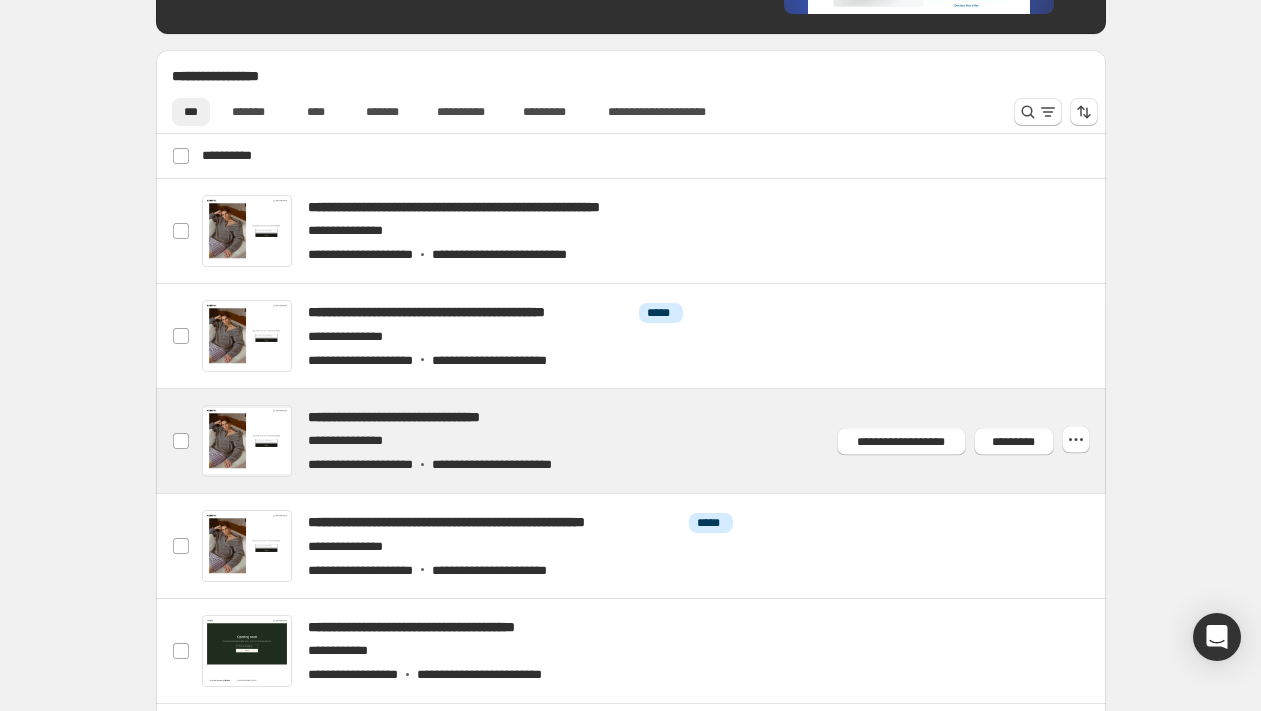 click at bounding box center (654, 441) 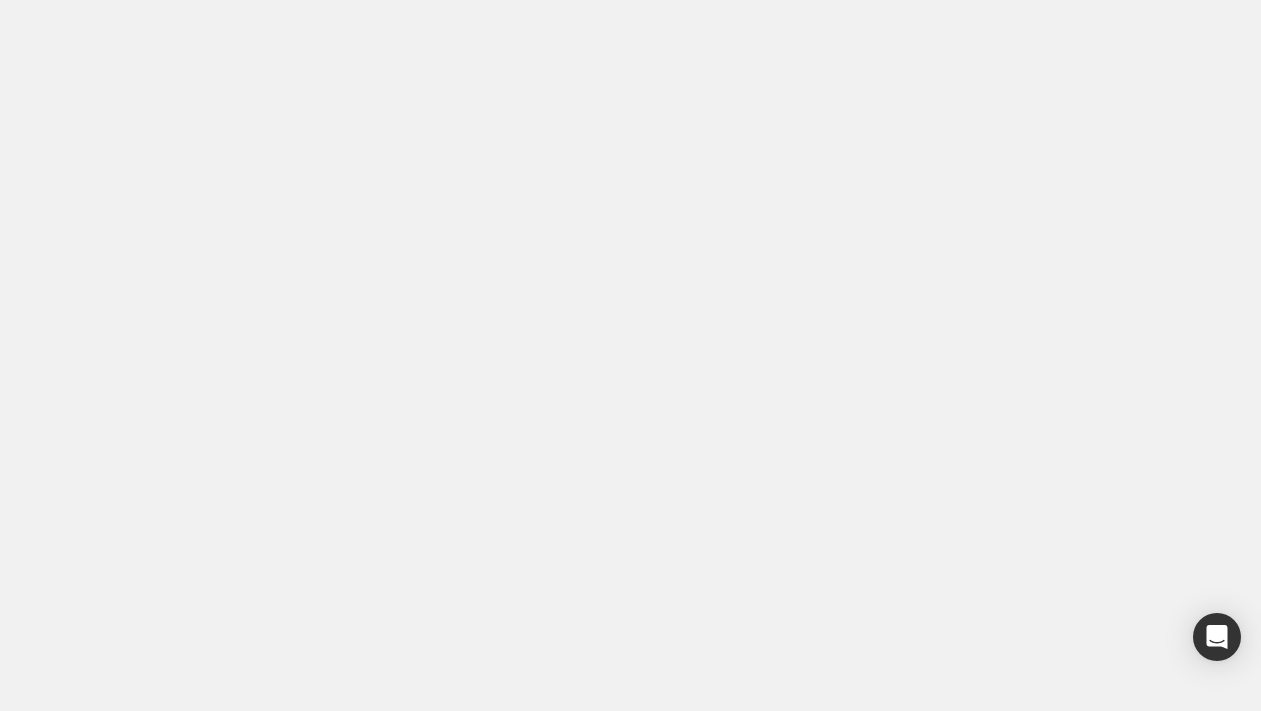 scroll, scrollTop: 0, scrollLeft: 0, axis: both 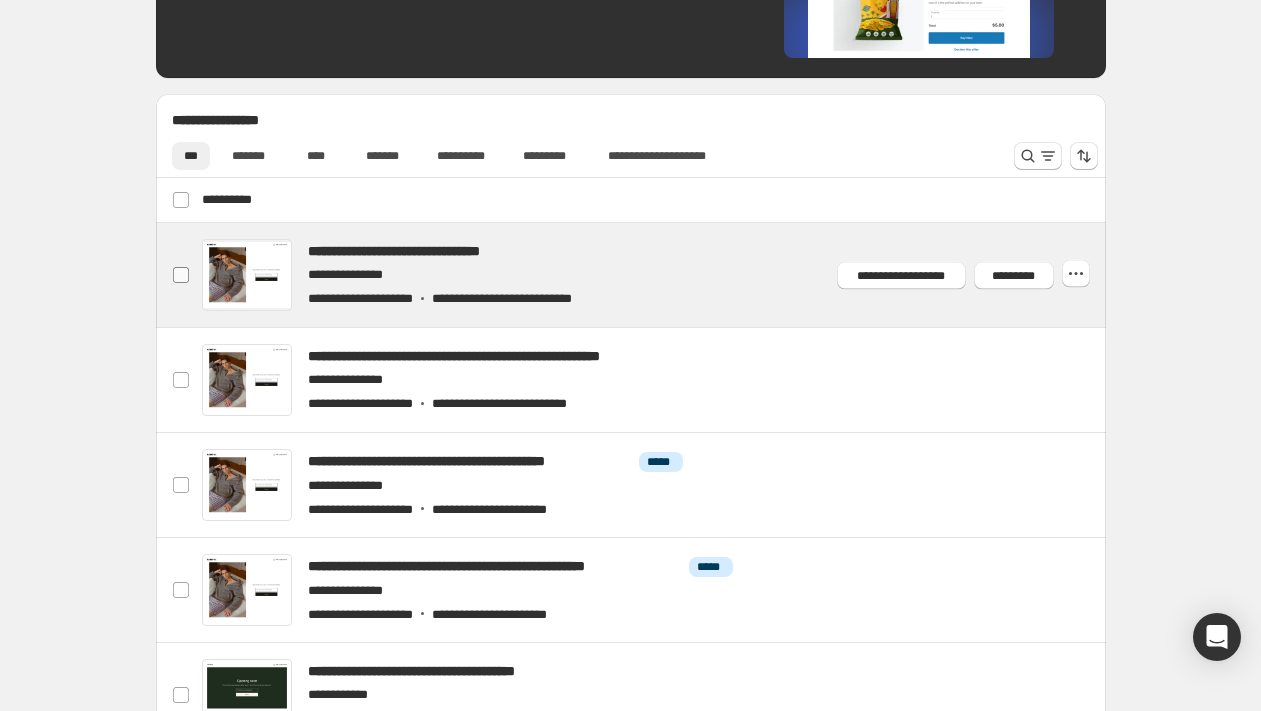 click at bounding box center (181, 275) 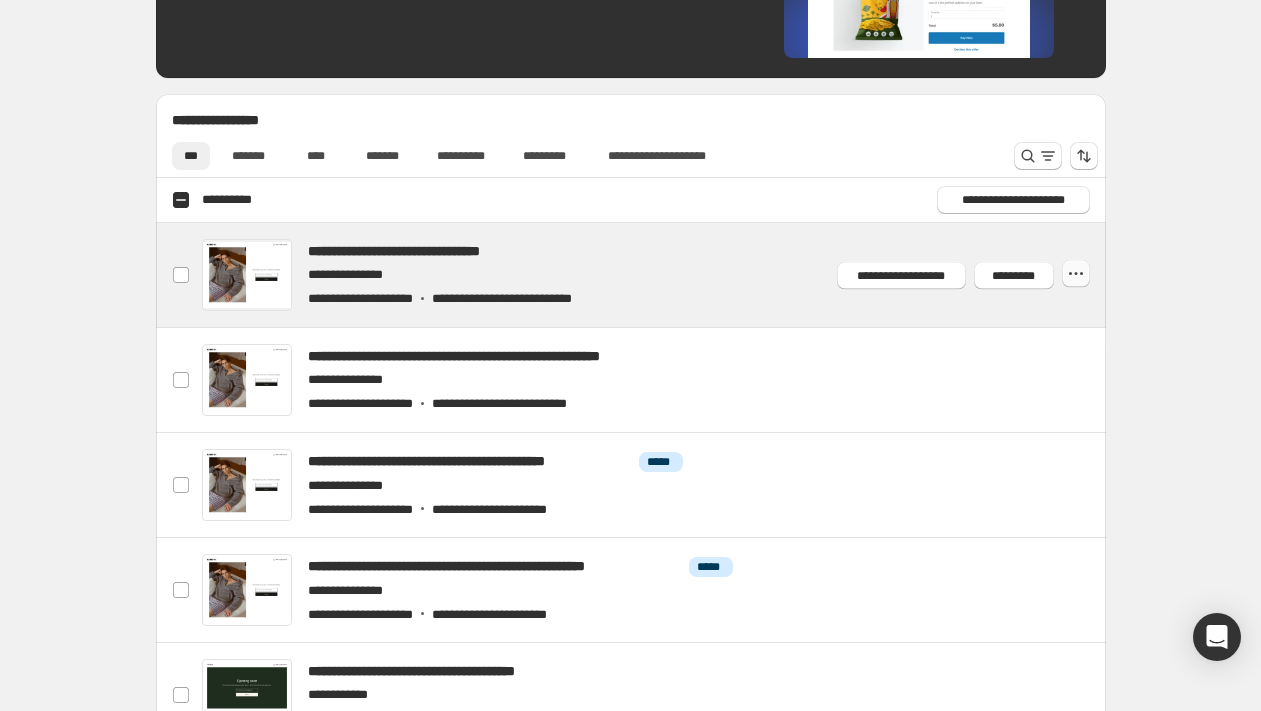 click 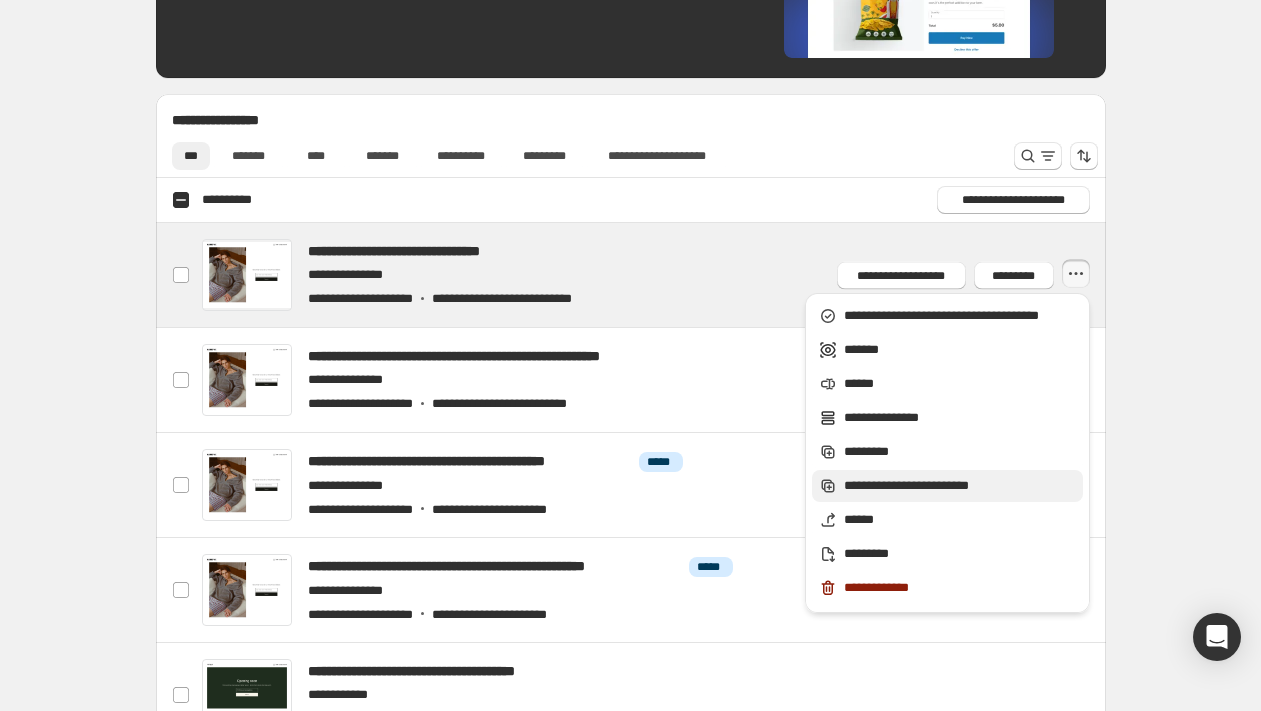click on "**********" at bounding box center (960, 486) 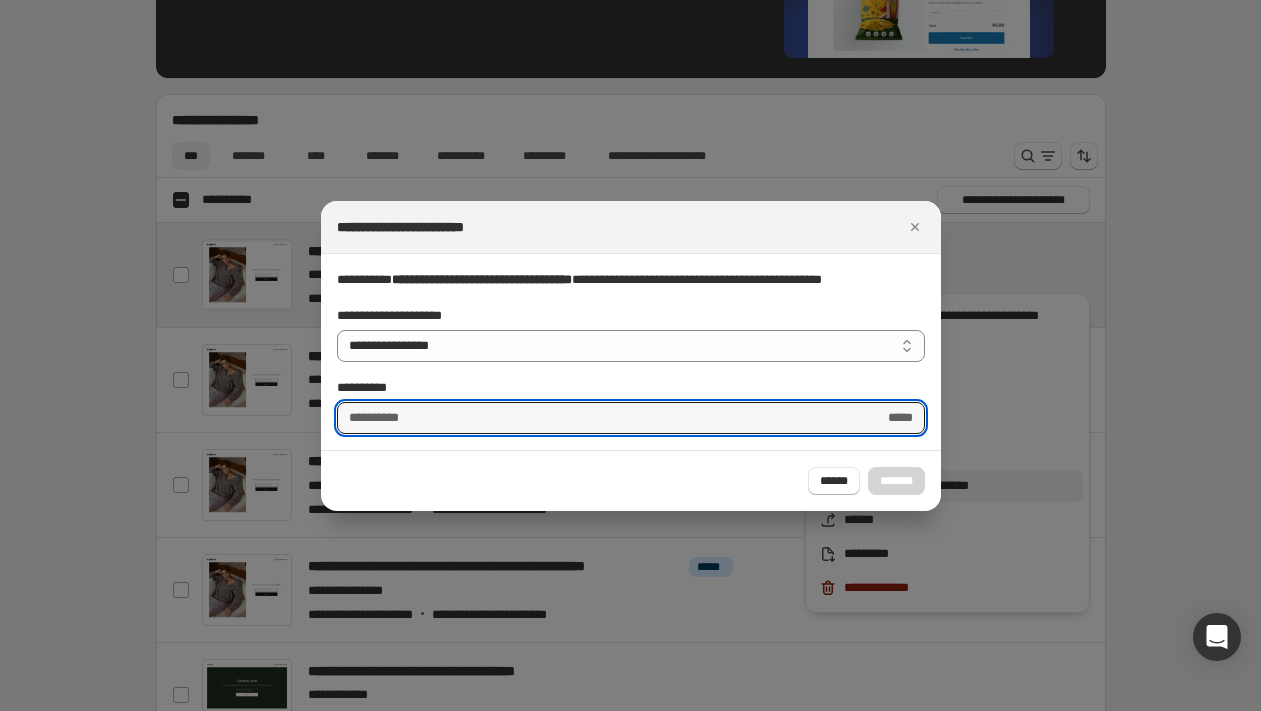 type on "**********" 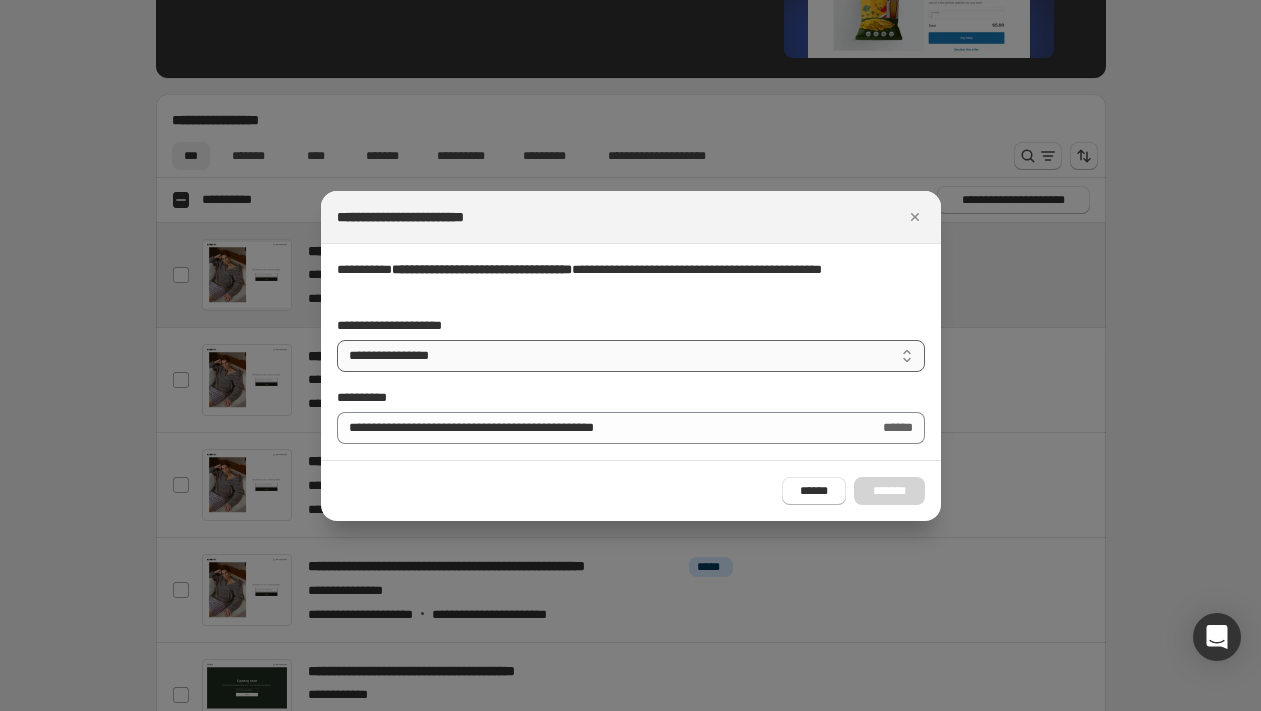 select on "*********" 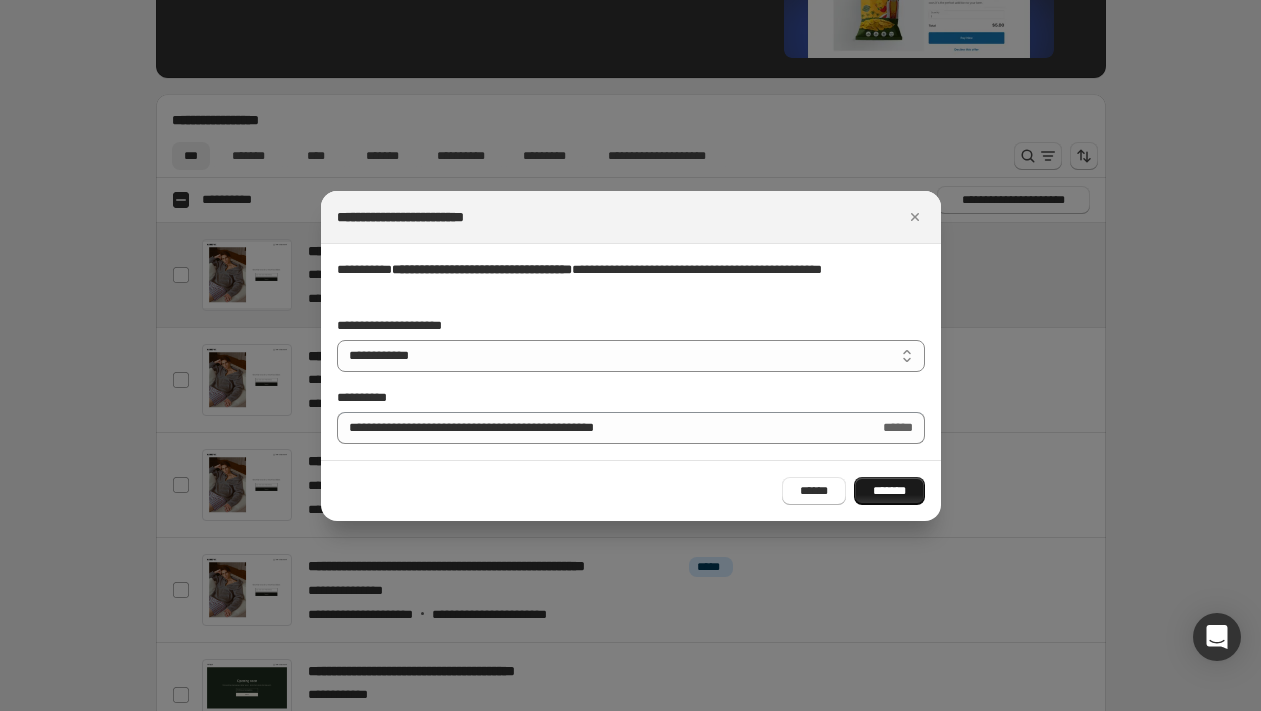 click on "*******" at bounding box center [889, 491] 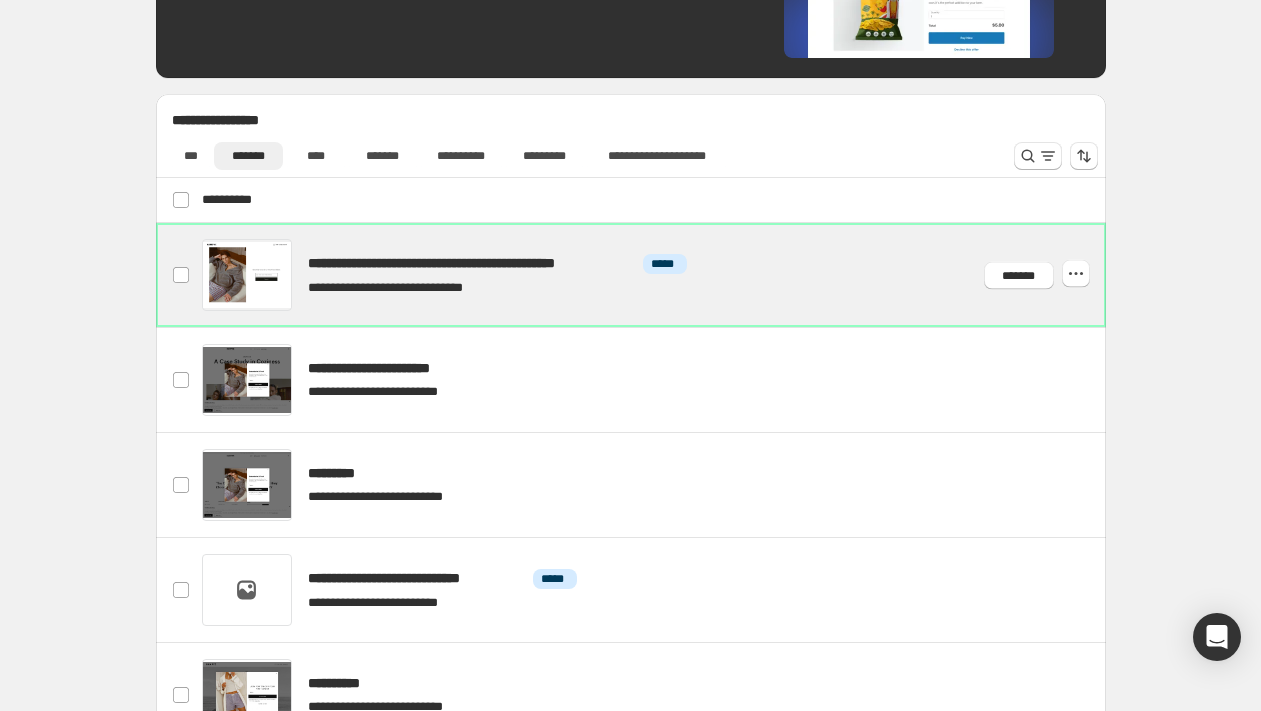 click at bounding box center [654, 275] 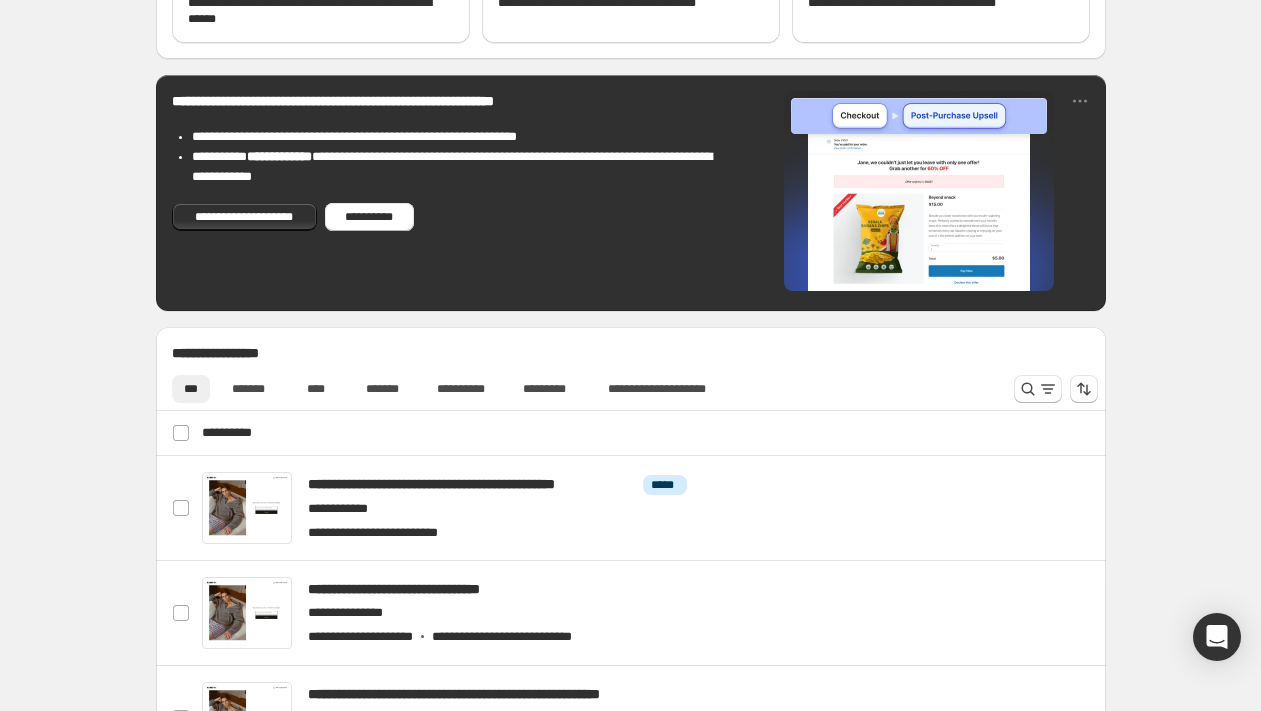 scroll, scrollTop: 477, scrollLeft: 0, axis: vertical 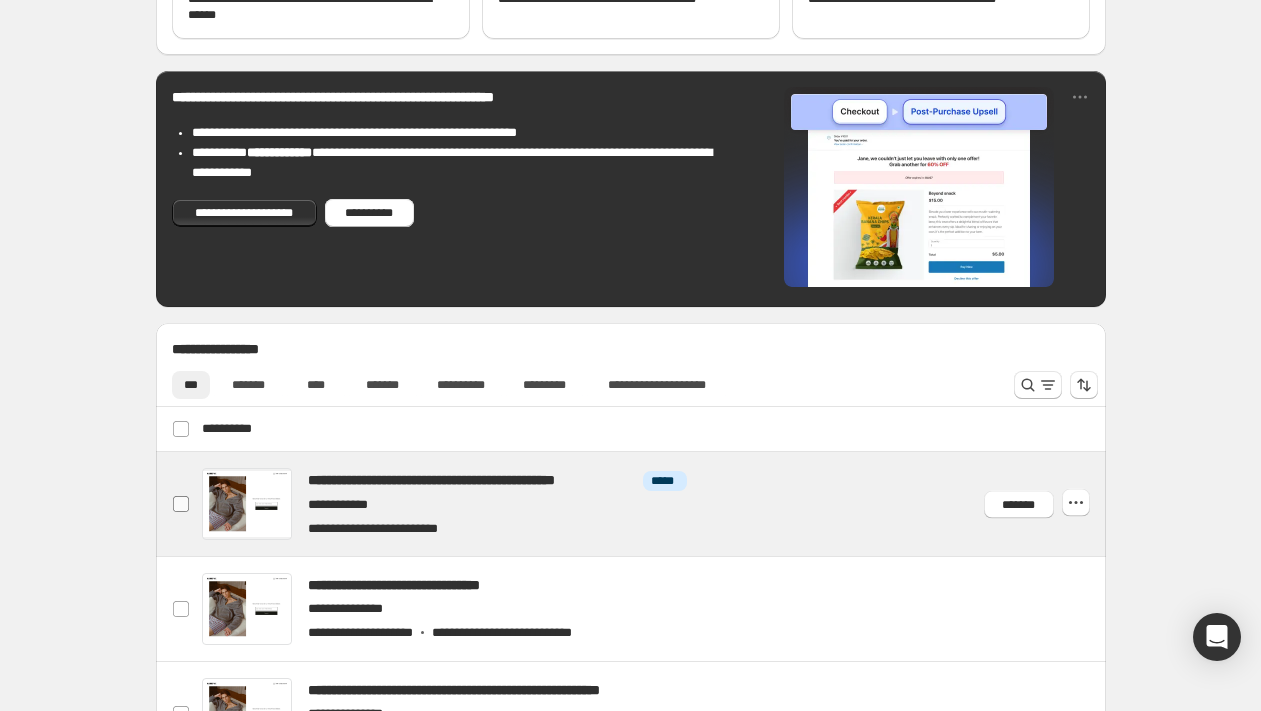 click at bounding box center [181, 504] 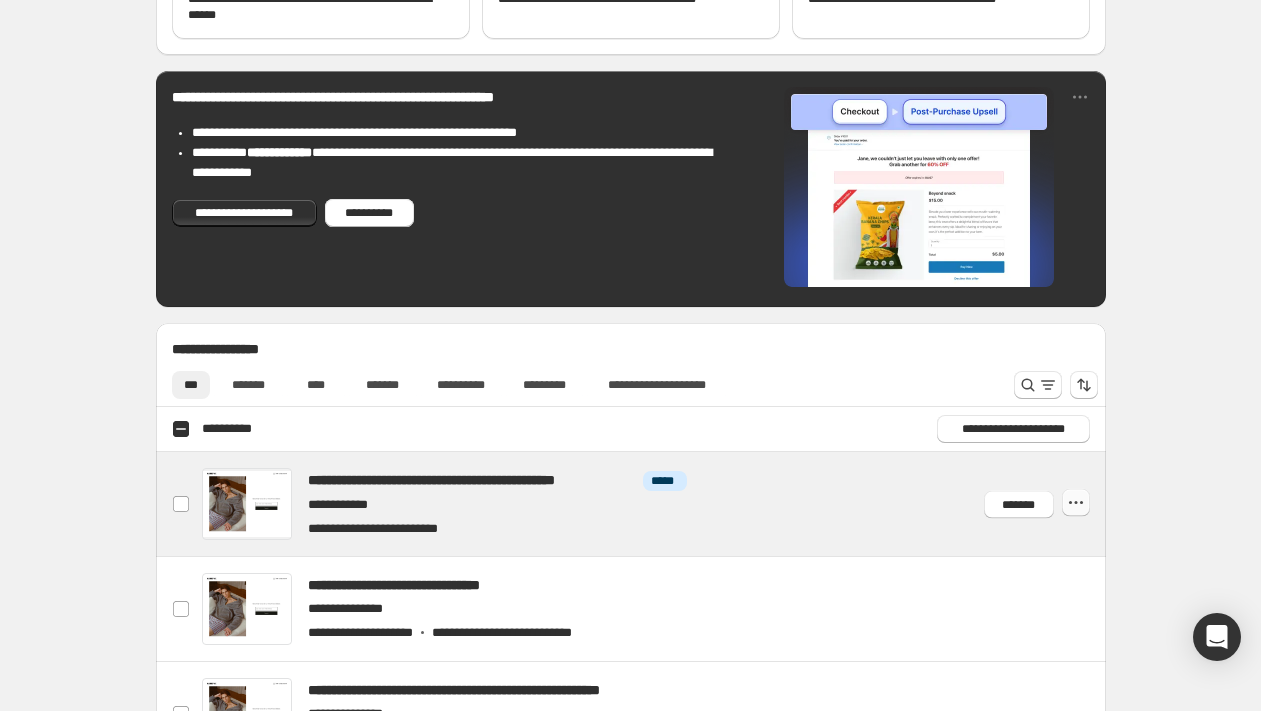 click 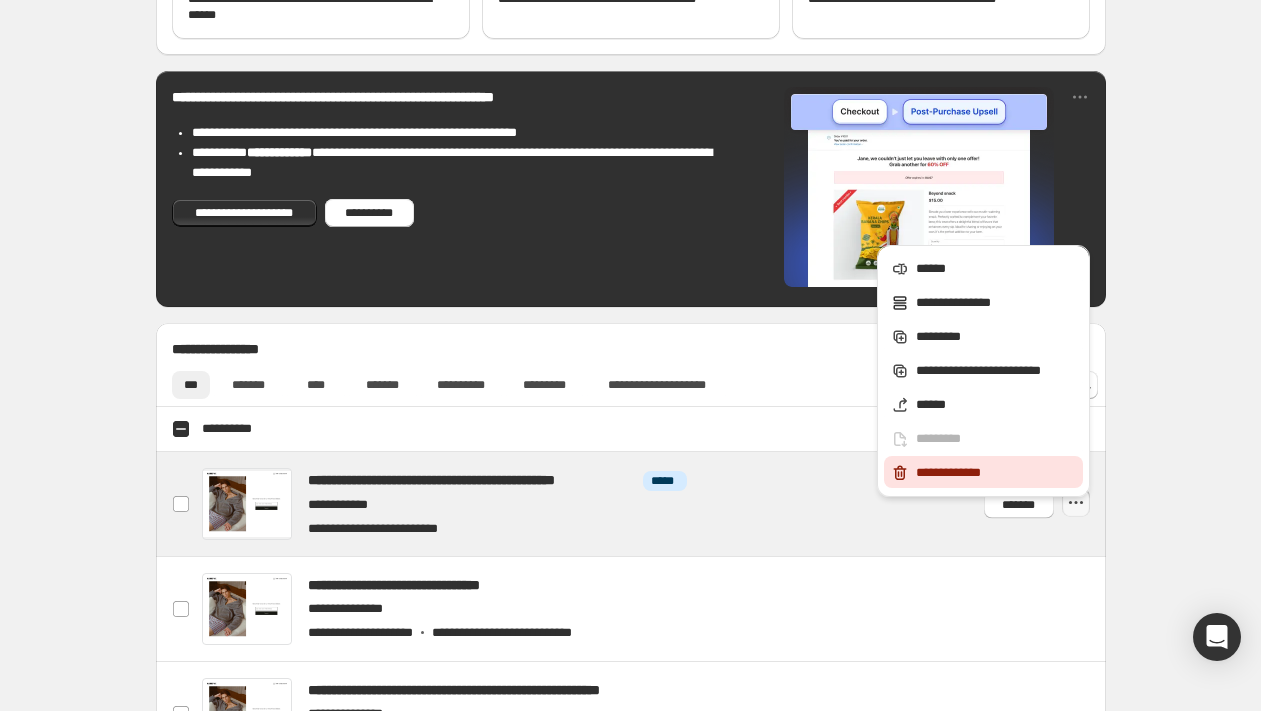 click on "**********" at bounding box center (996, 473) 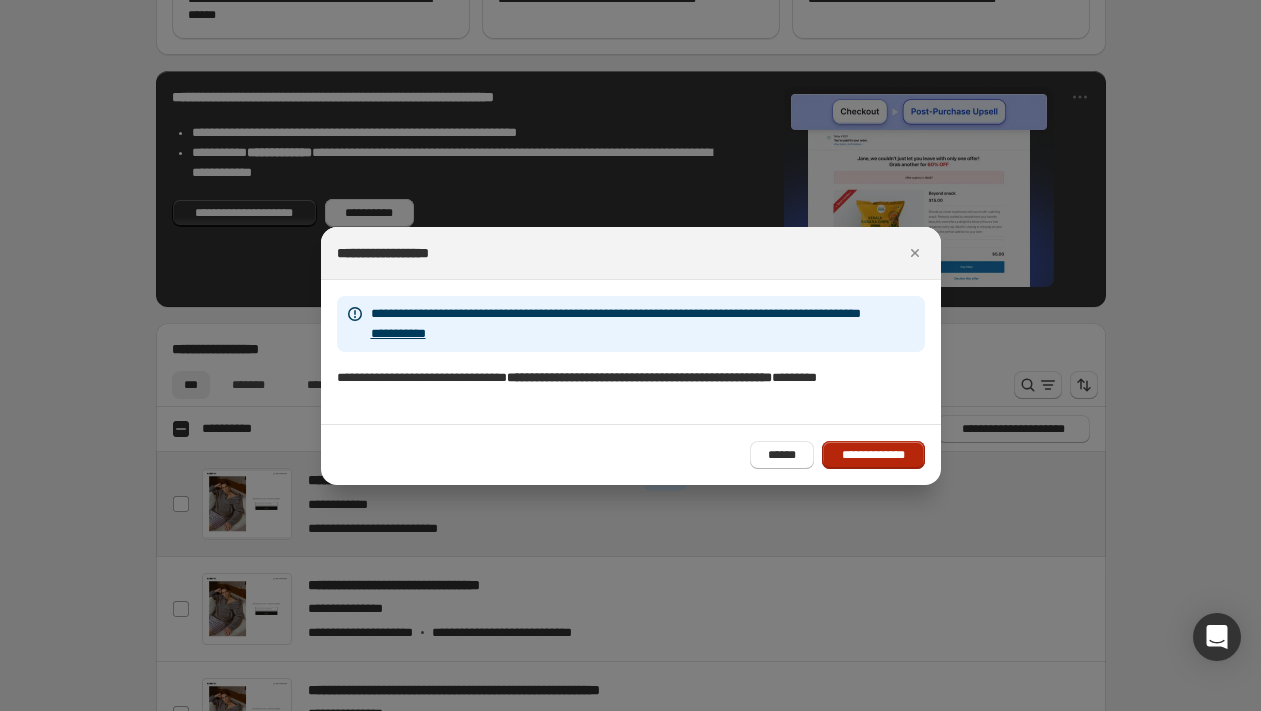 click on "**********" at bounding box center (873, 455) 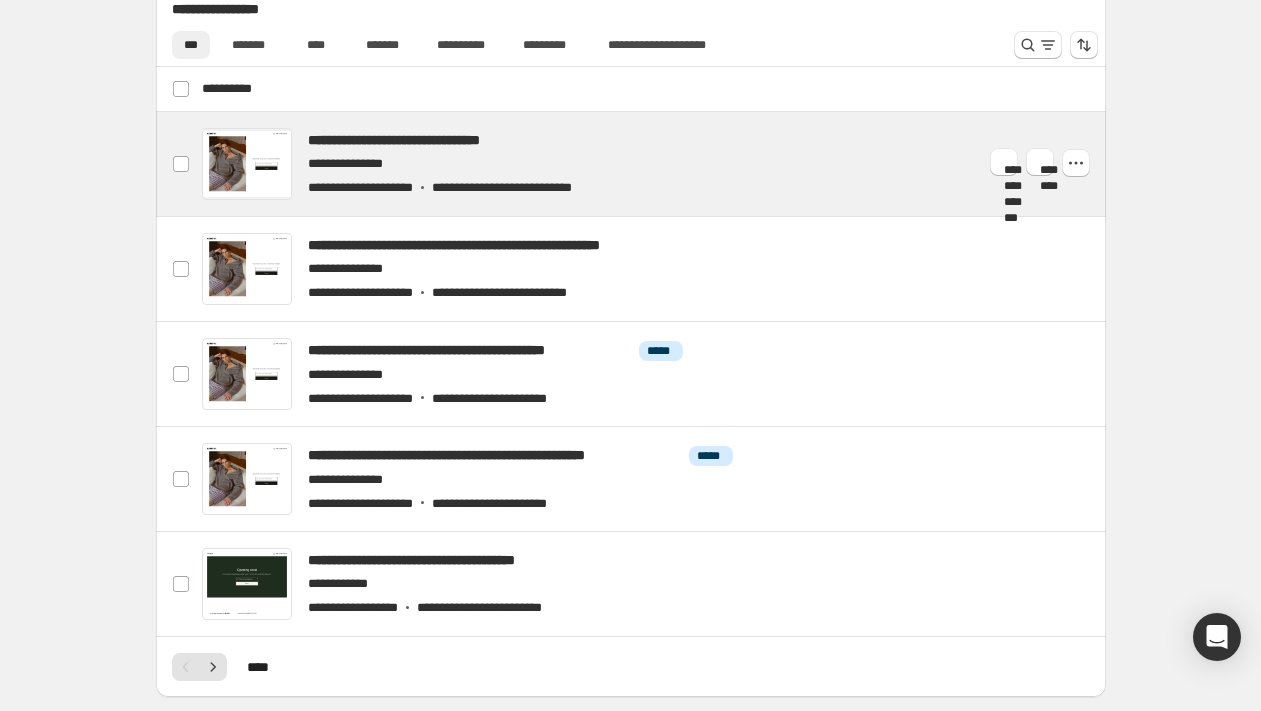 scroll, scrollTop: 818, scrollLeft: 0, axis: vertical 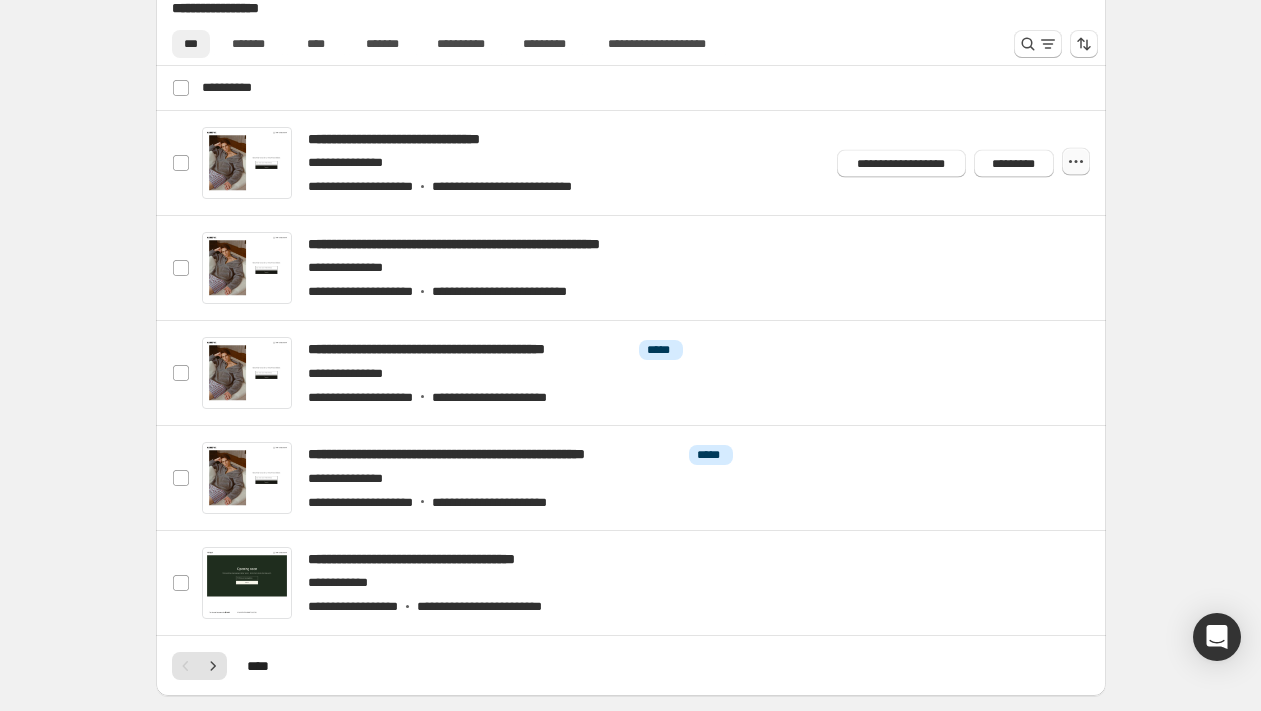click 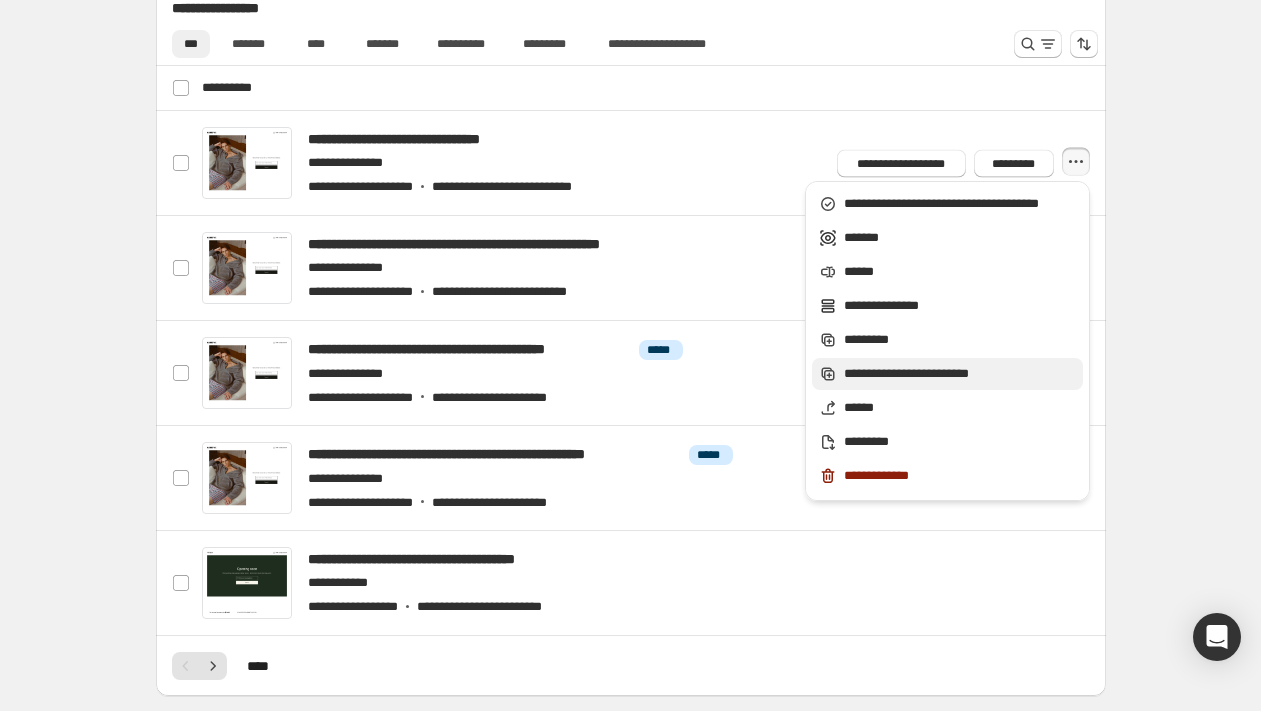 click on "**********" at bounding box center [960, 374] 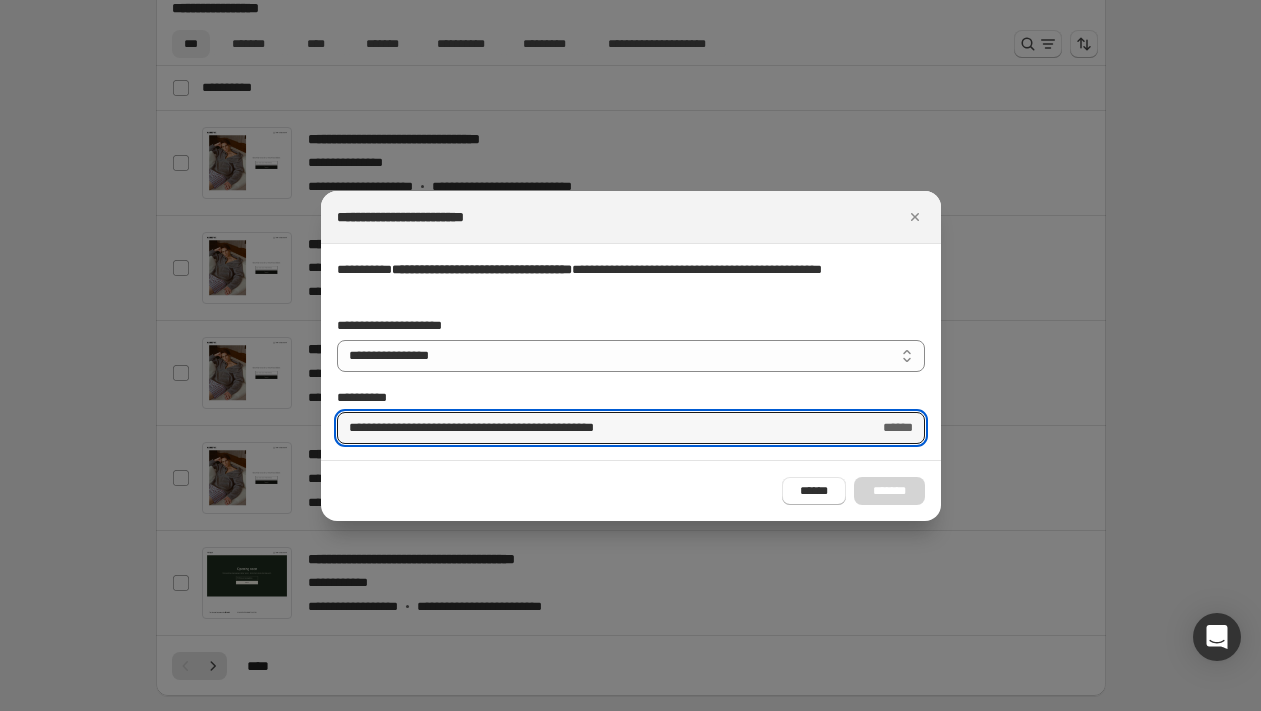click on "**********" at bounding box center (631, 352) 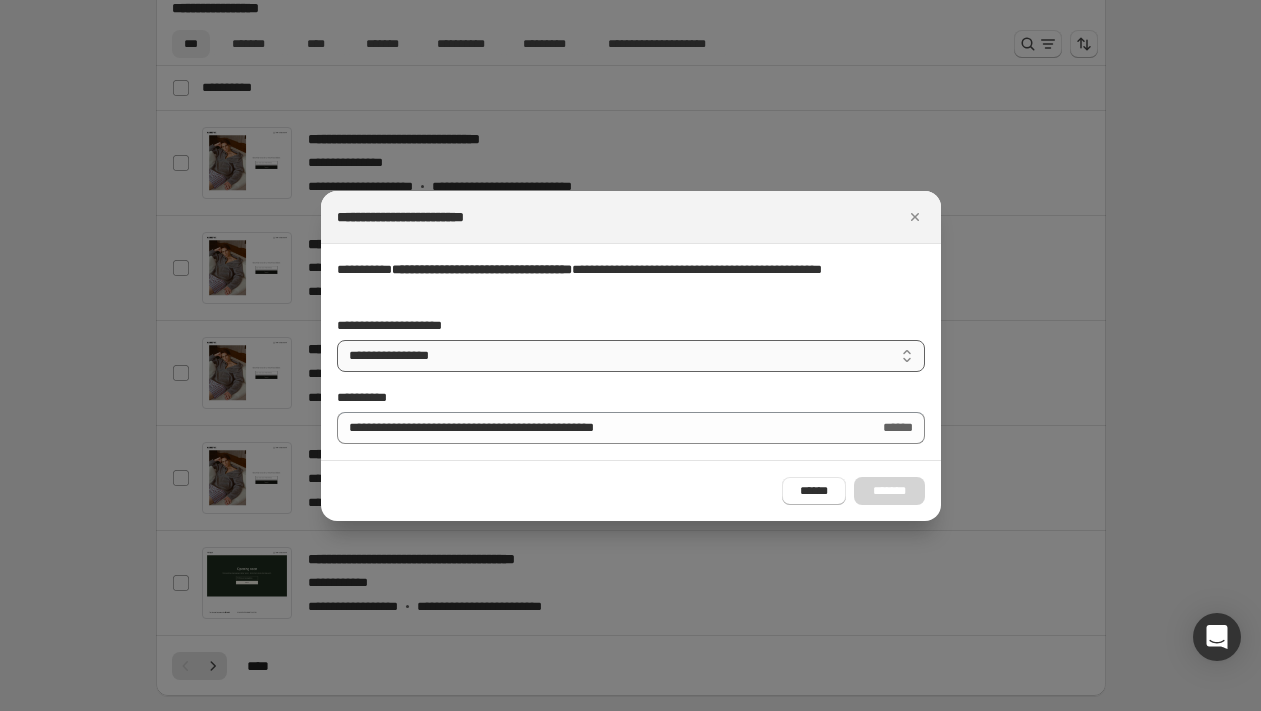 select on "*********" 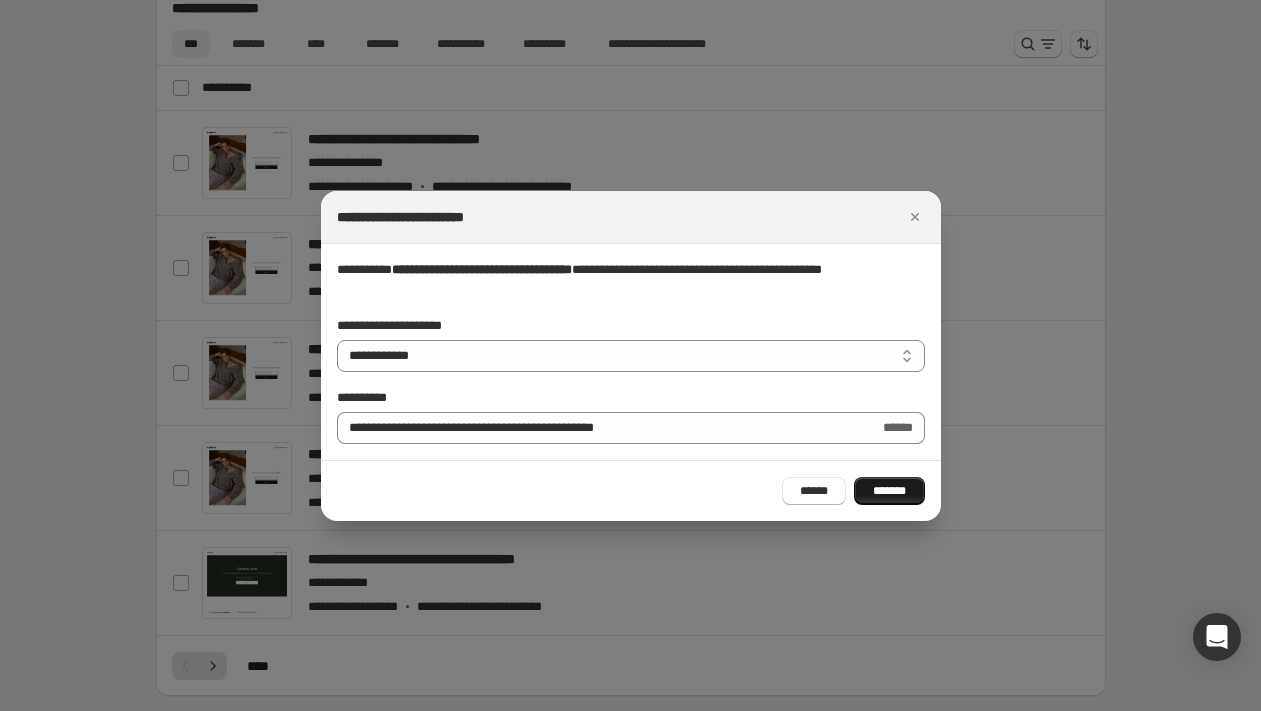 click on "*******" at bounding box center (889, 491) 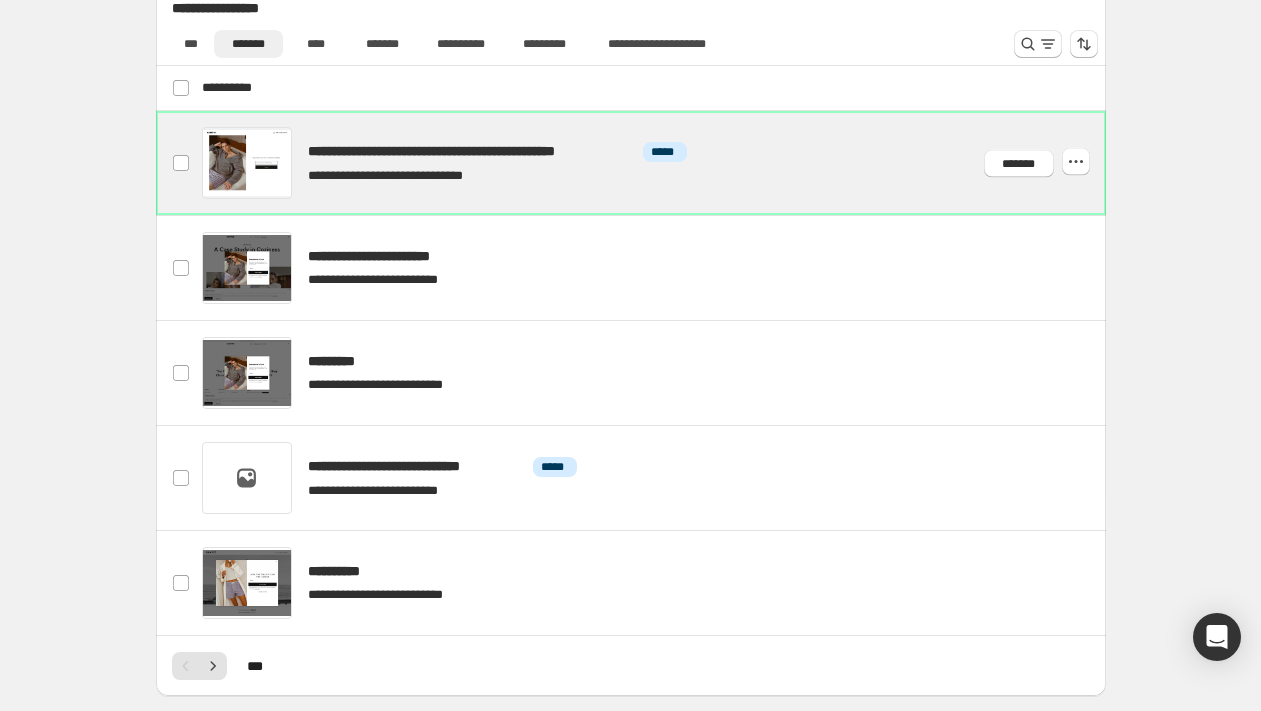 click at bounding box center [654, 163] 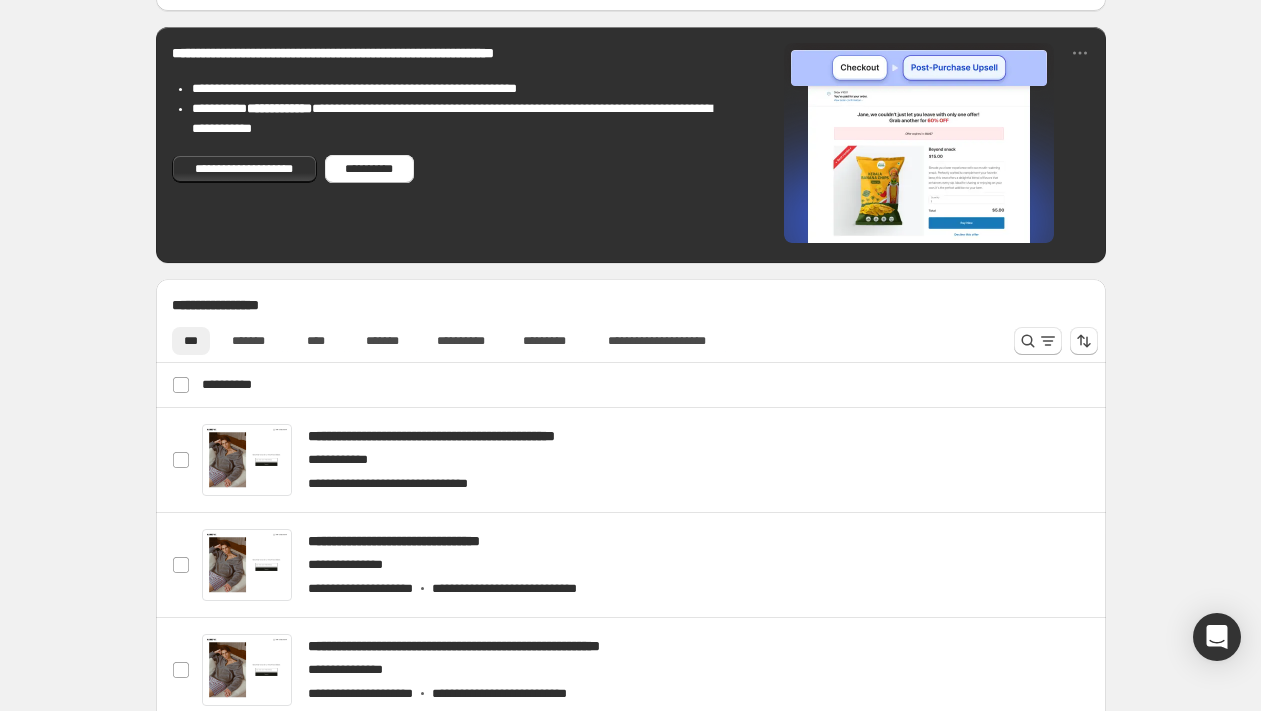 scroll, scrollTop: 523, scrollLeft: 0, axis: vertical 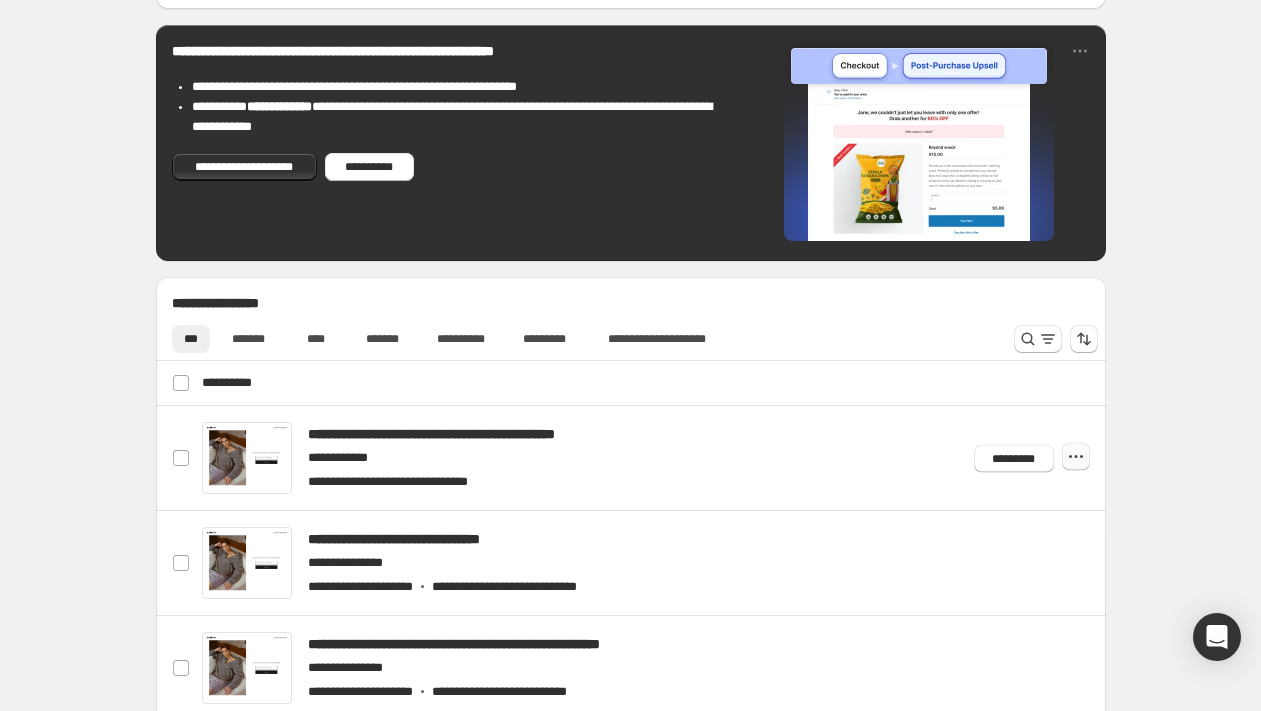 click 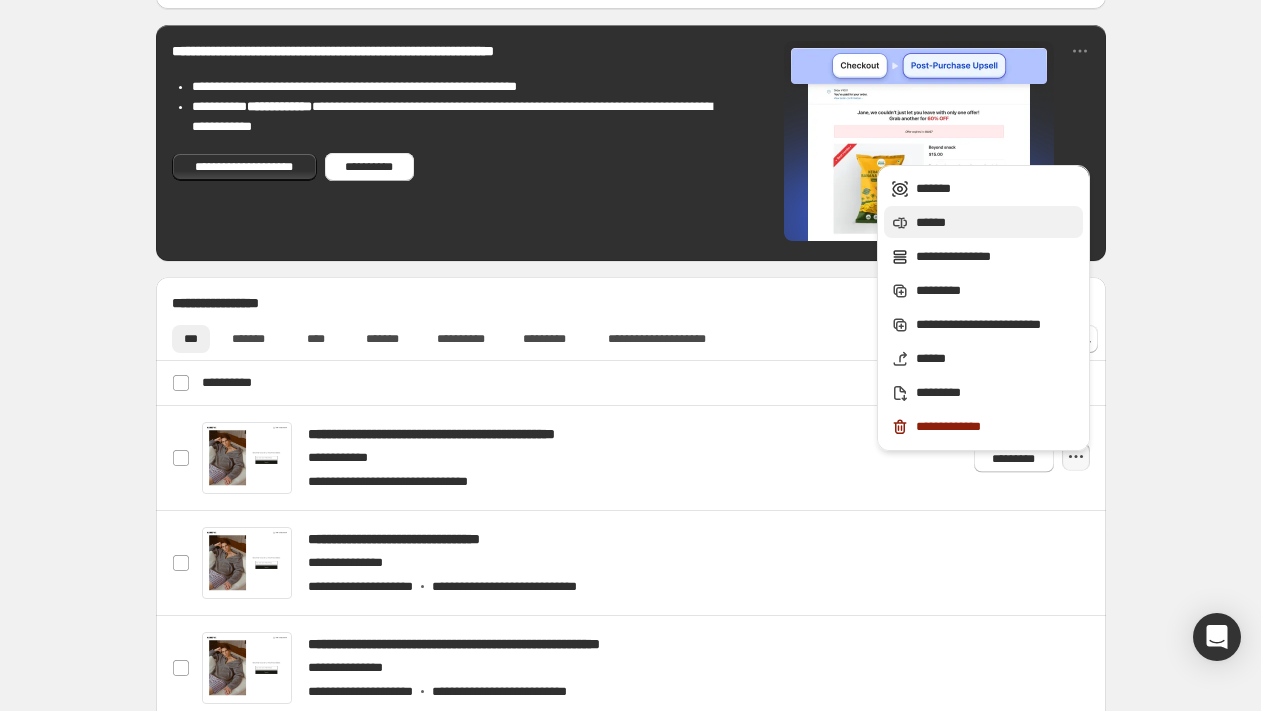 click on "******" at bounding box center [996, 223] 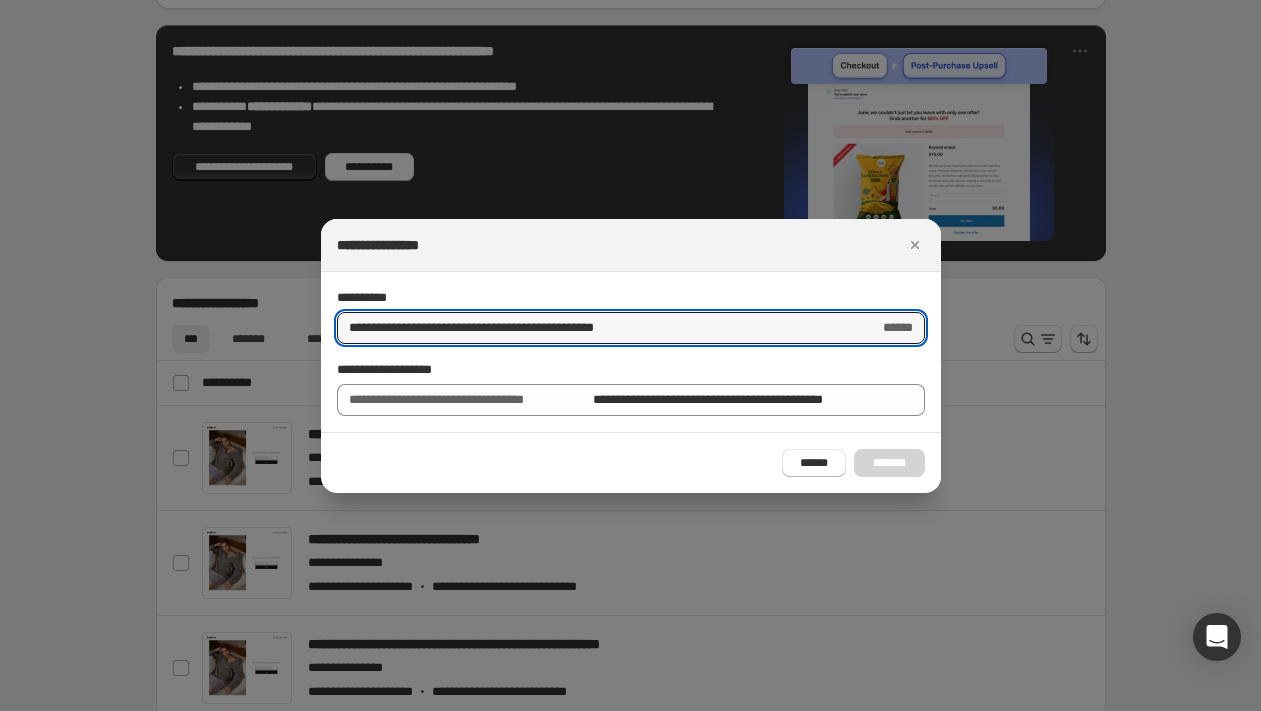 drag, startPoint x: 666, startPoint y: 323, endPoint x: 299, endPoint y: 212, distance: 383.41882 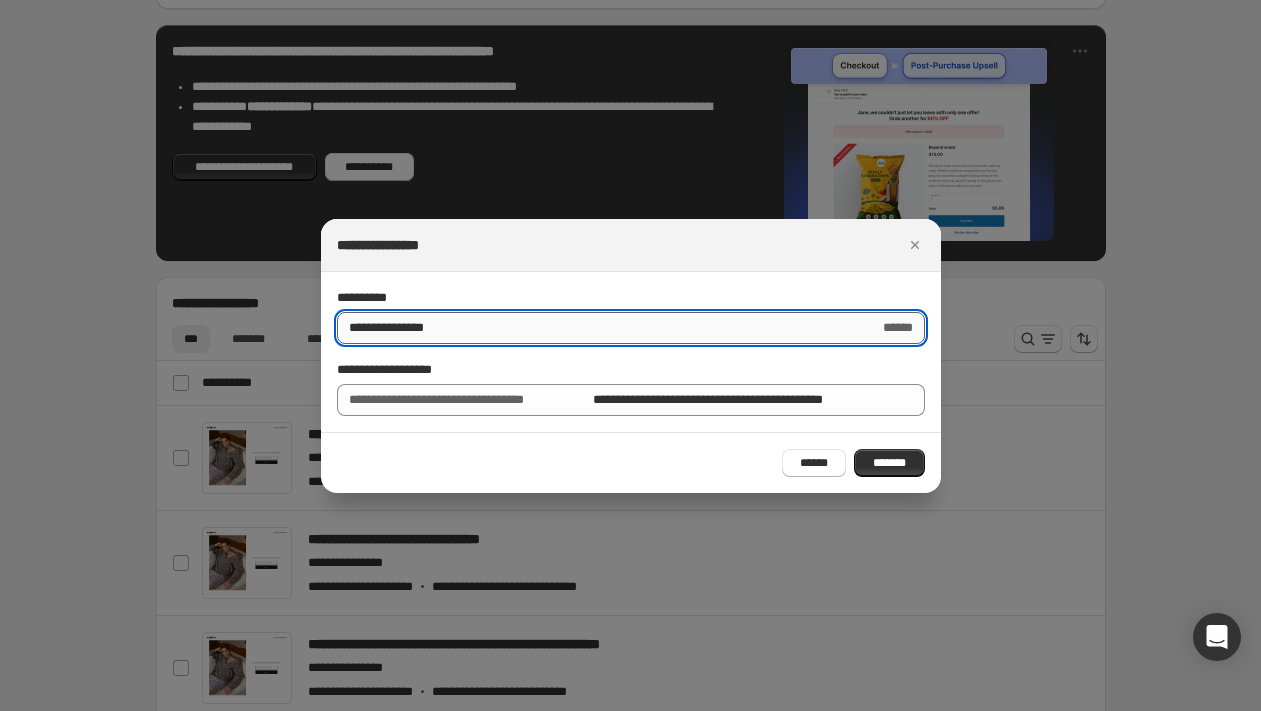 click on "**********" at bounding box center (602, 328) 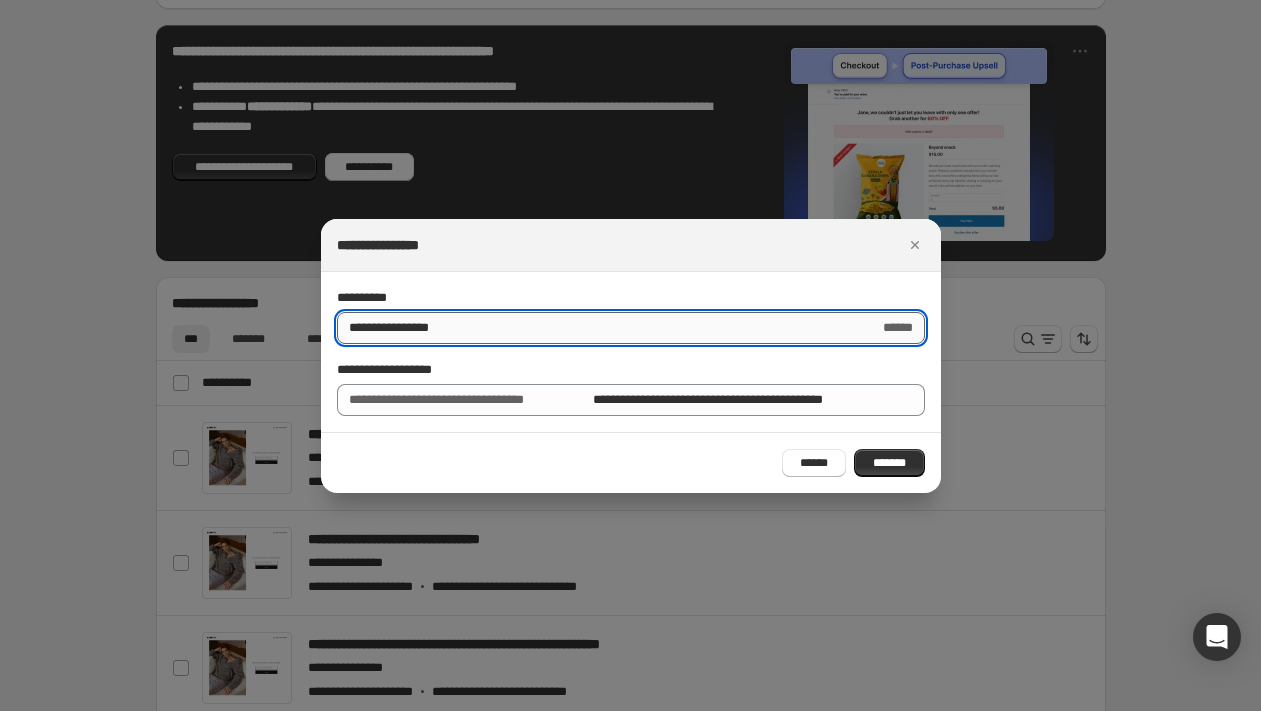 click on "**********" at bounding box center (602, 328) 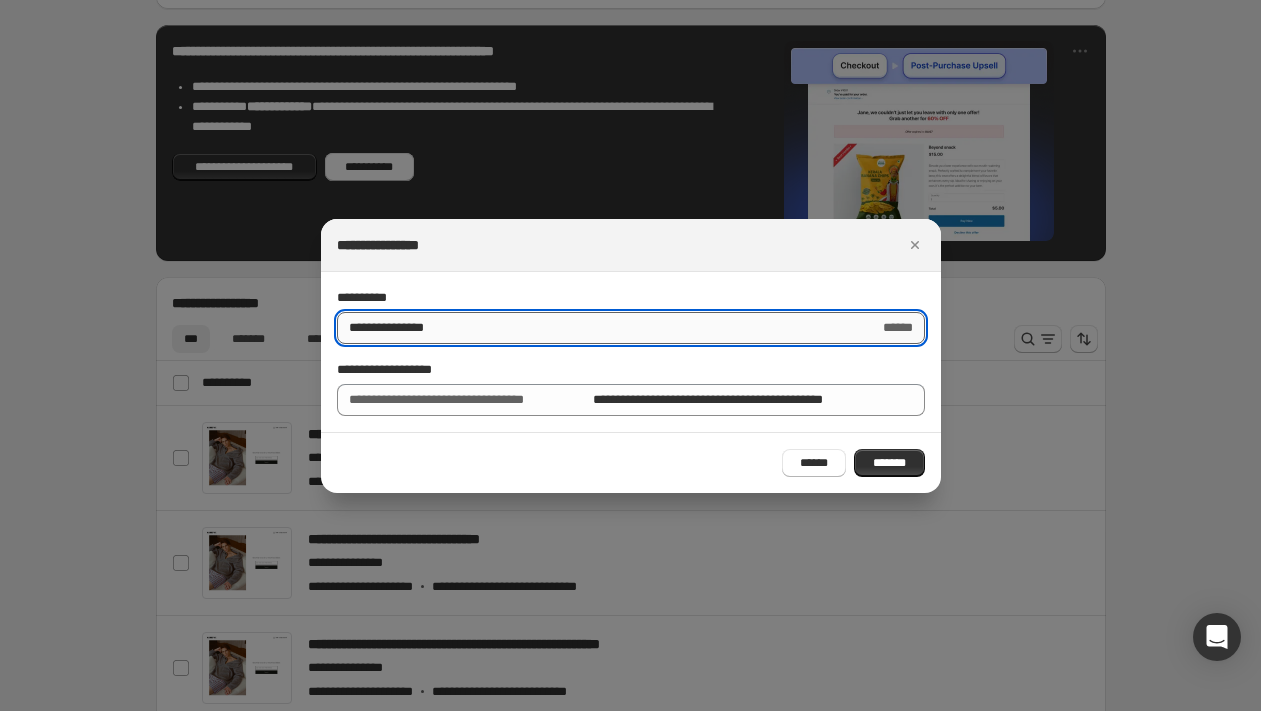 type on "**********" 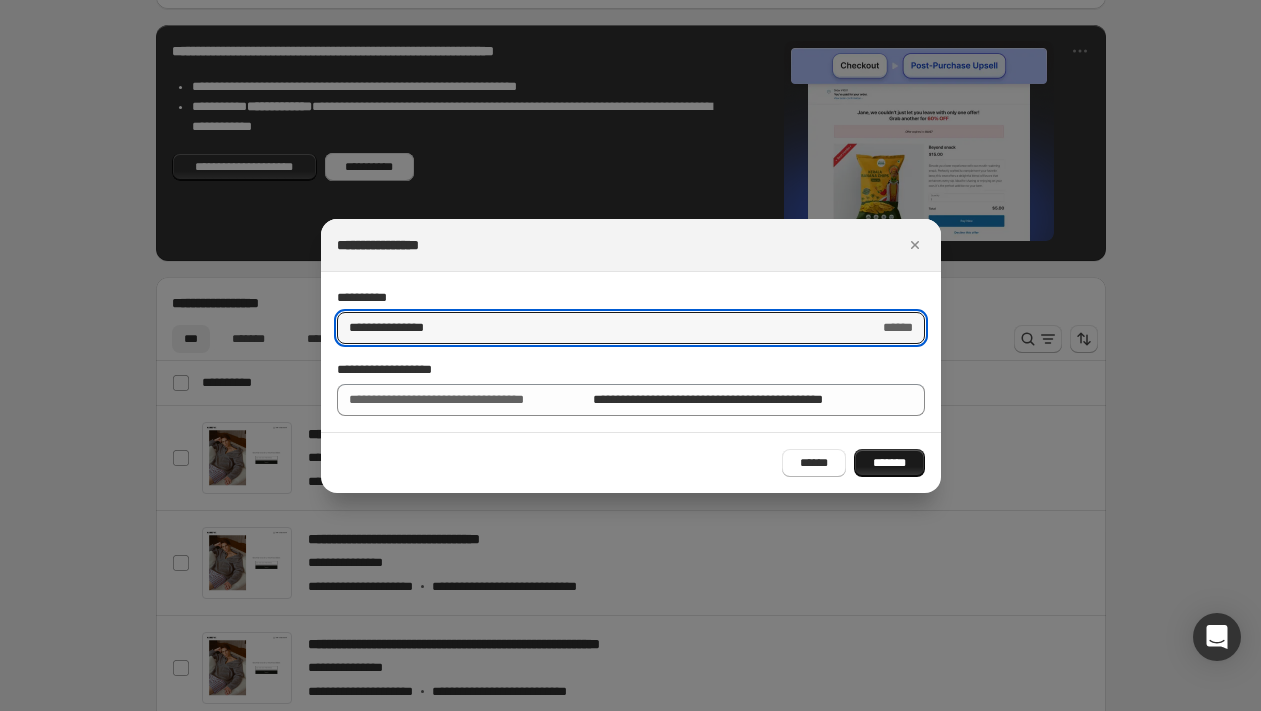 click on "*******" at bounding box center [889, 463] 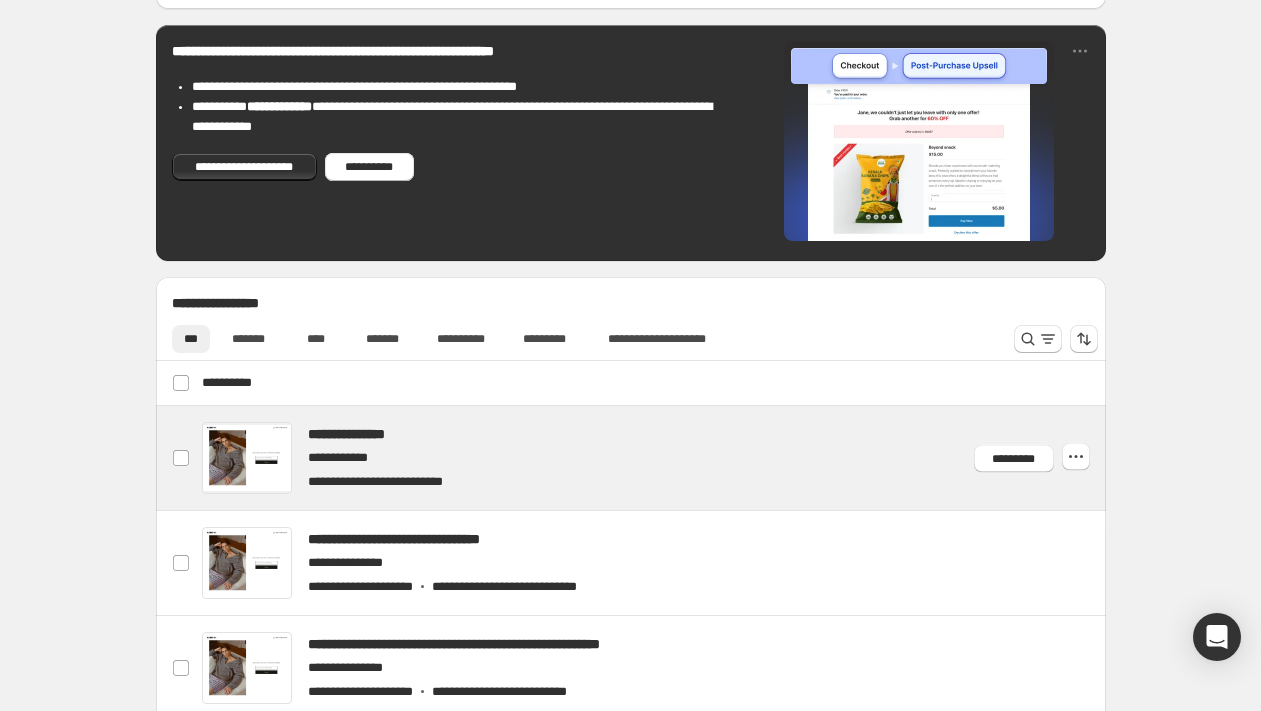 click at bounding box center [654, 458] 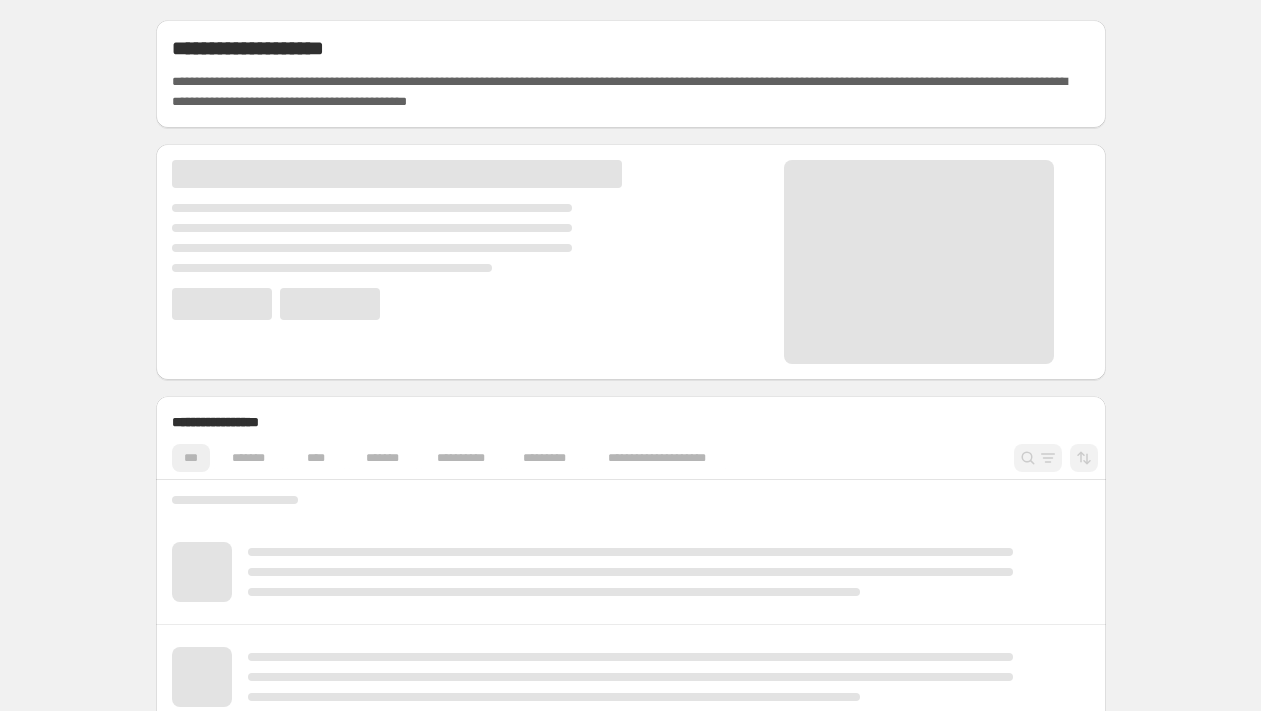 scroll, scrollTop: 0, scrollLeft: 0, axis: both 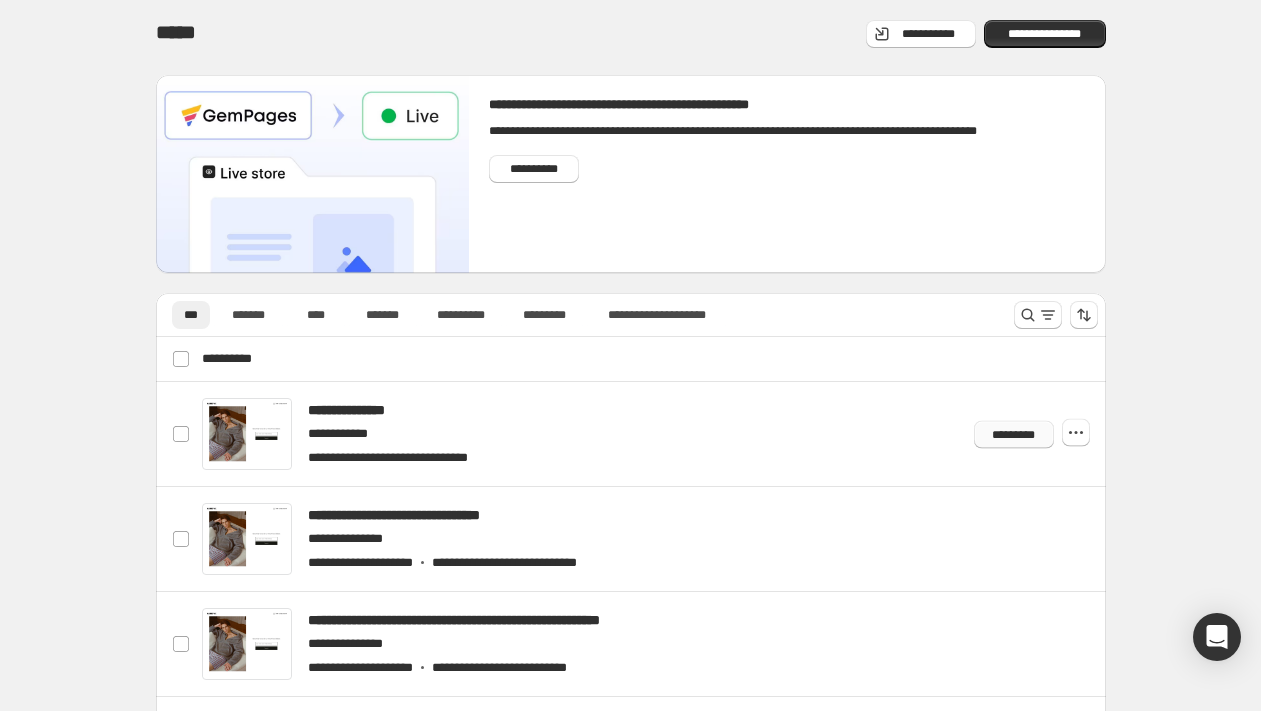 click on "*********" at bounding box center [1013, 434] 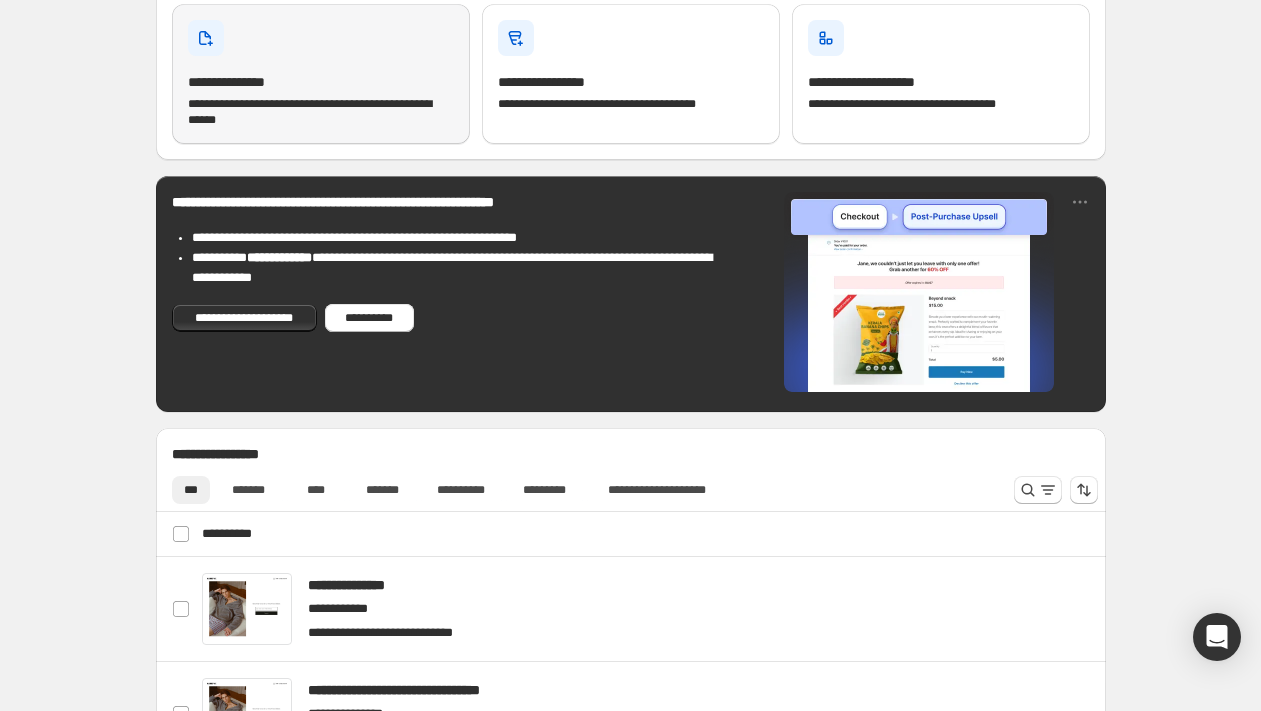 scroll, scrollTop: 664, scrollLeft: 0, axis: vertical 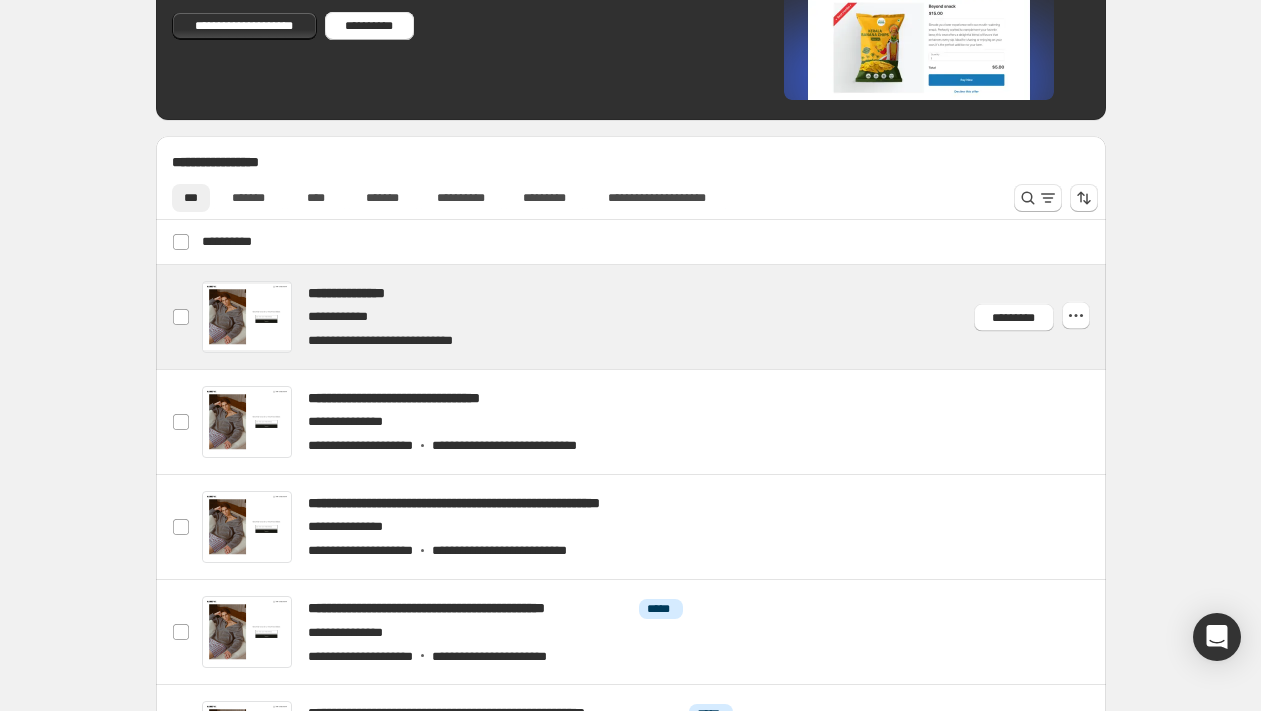 click at bounding box center (654, 317) 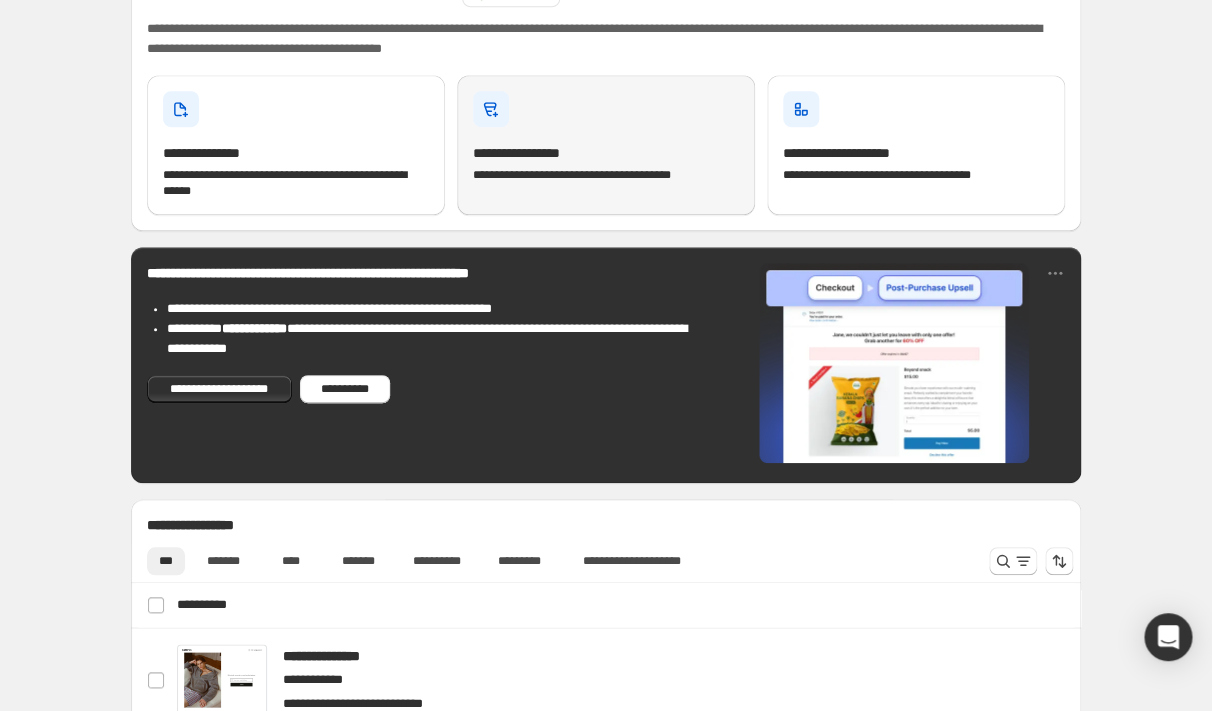 scroll, scrollTop: 297, scrollLeft: 0, axis: vertical 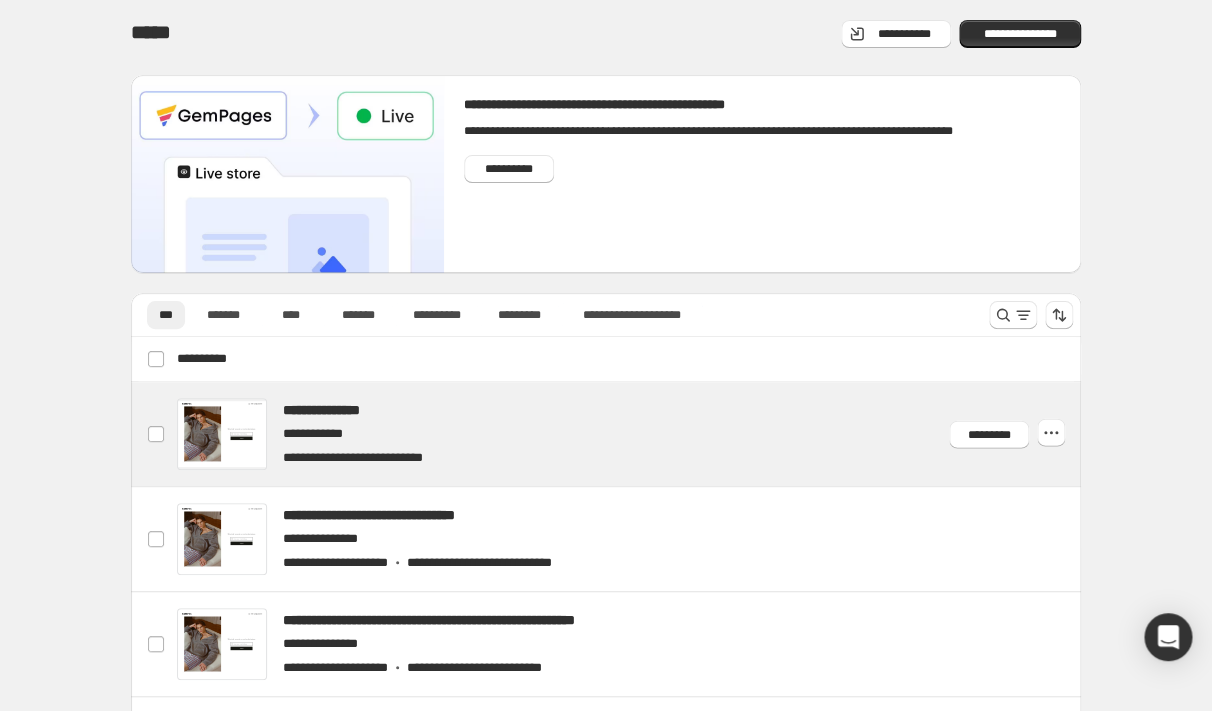 click at bounding box center (629, 434) 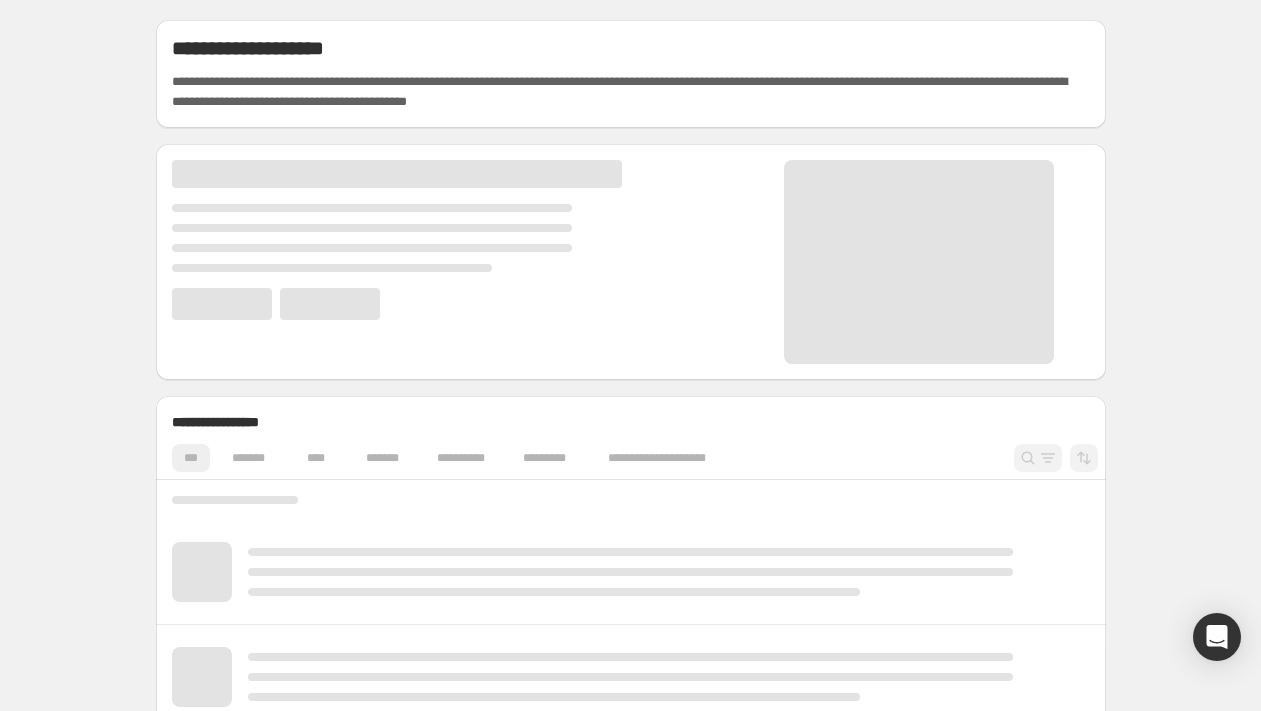 scroll, scrollTop: 0, scrollLeft: 0, axis: both 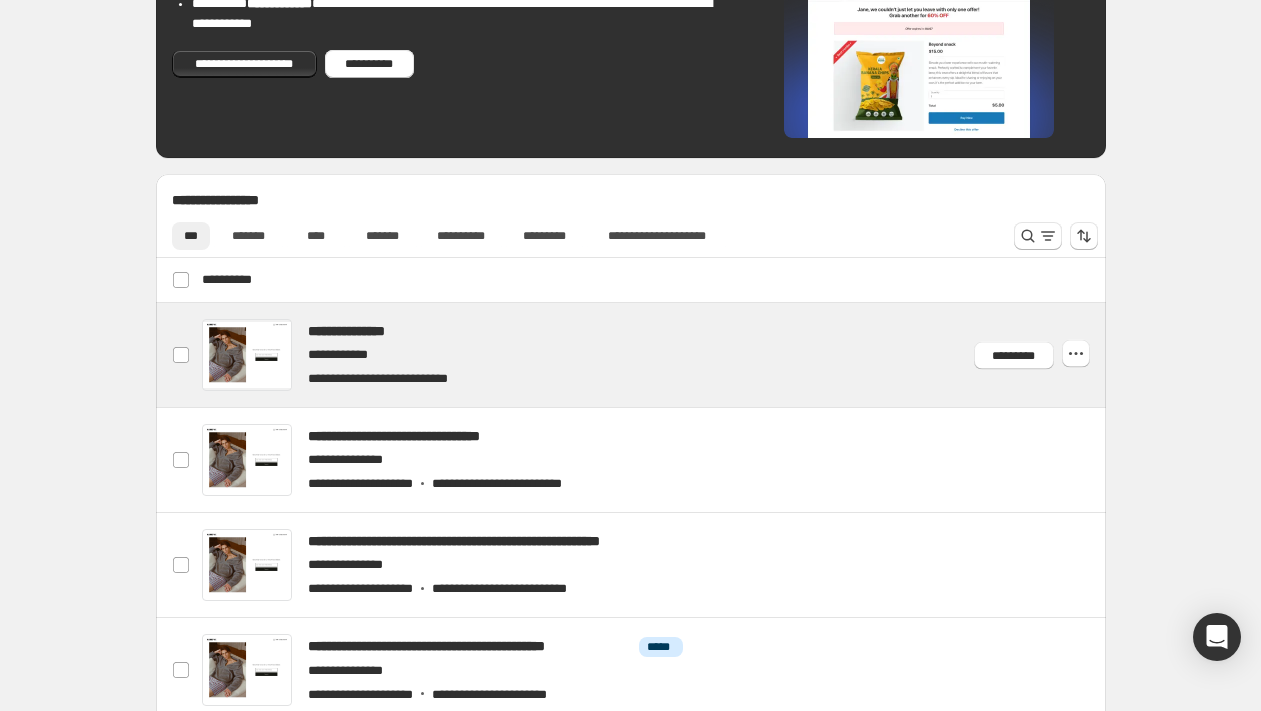 click at bounding box center (654, 355) 